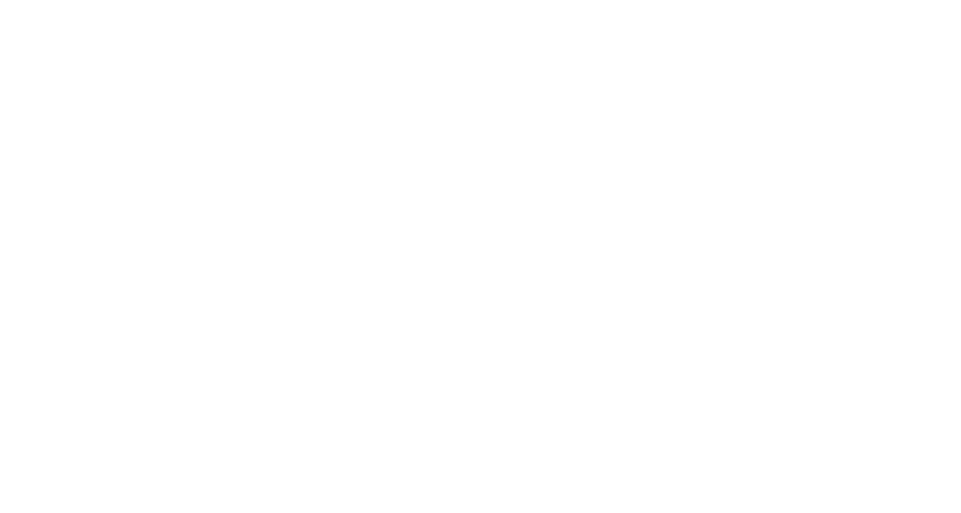 scroll, scrollTop: 0, scrollLeft: 0, axis: both 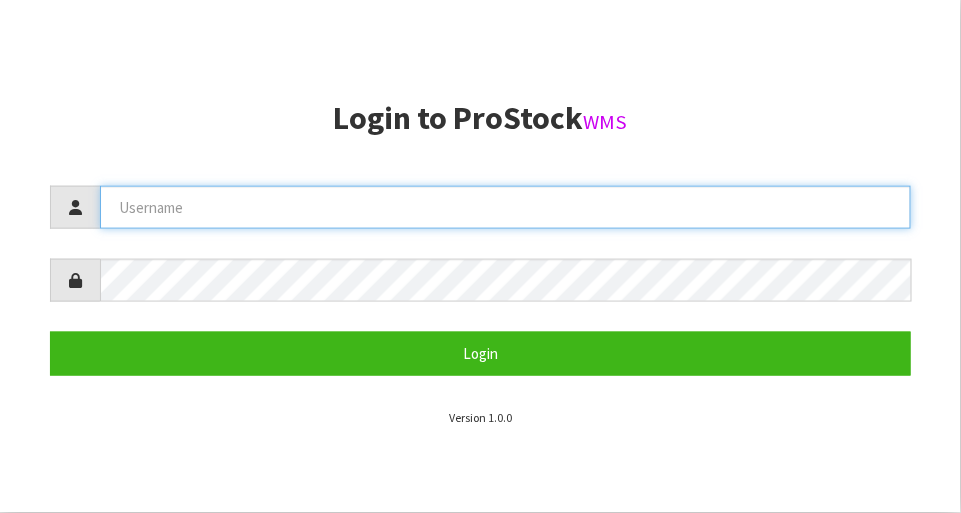 click at bounding box center [505, 207] 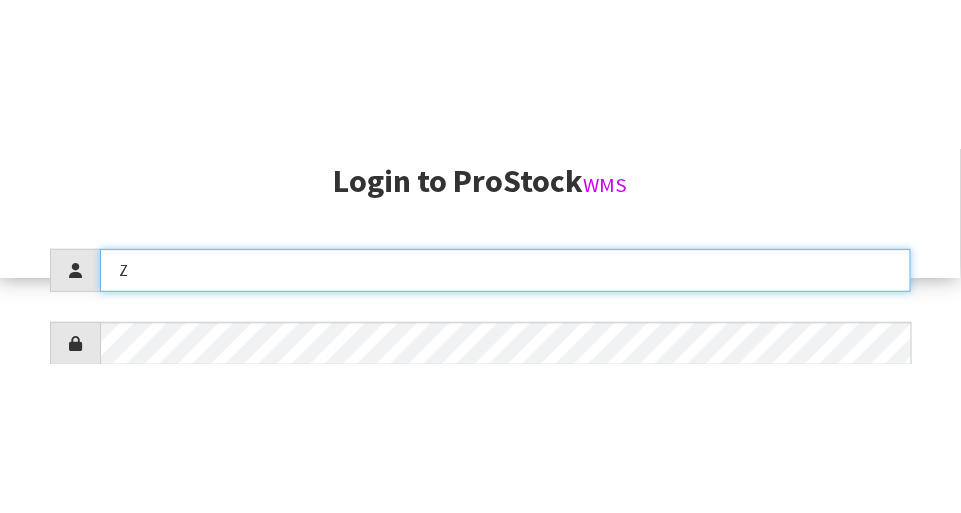 scroll, scrollTop: 217, scrollLeft: 0, axis: vertical 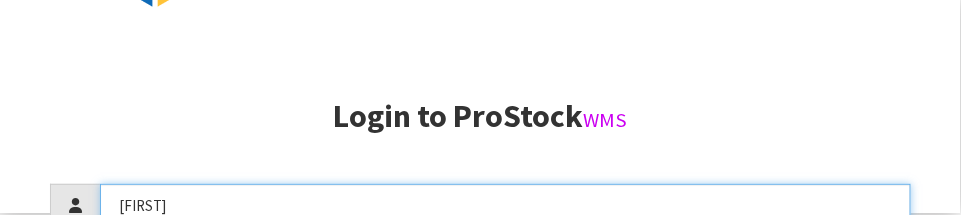 type on "[FIRST]" 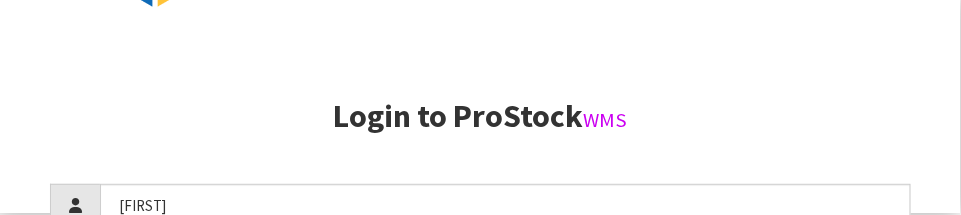 click on "Login to ProStock WMS
Login
Version 1.0.0" at bounding box center [480, 105] 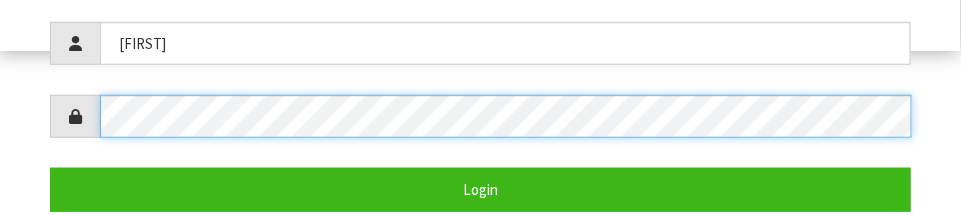 scroll, scrollTop: 388, scrollLeft: 0, axis: vertical 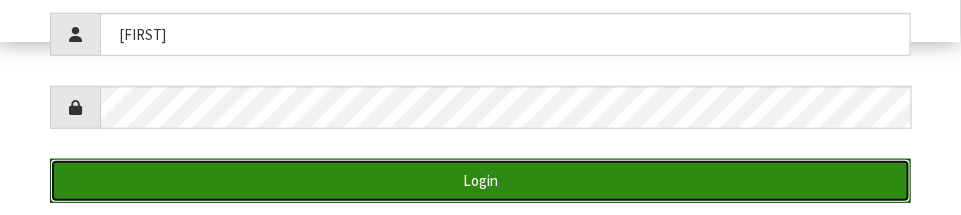 click on "Login" at bounding box center (480, 180) 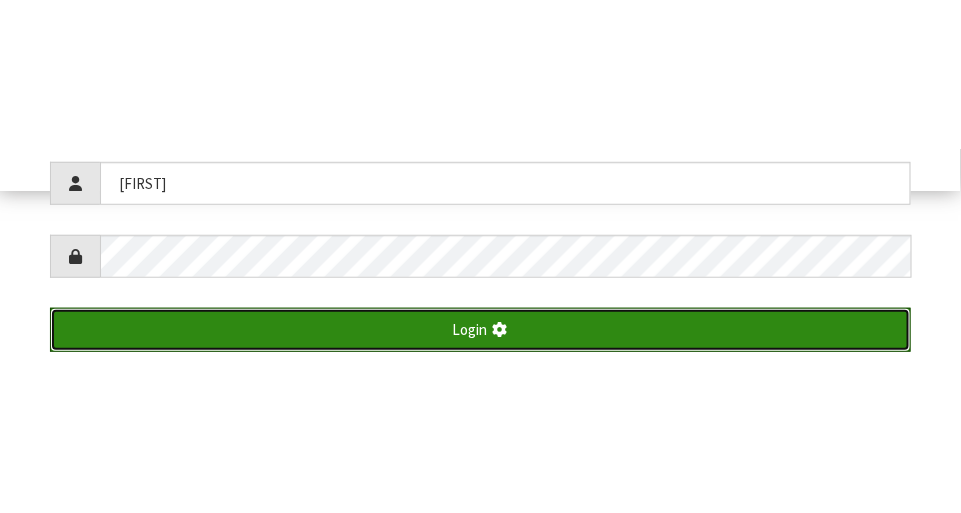 scroll, scrollTop: 513, scrollLeft: 0, axis: vertical 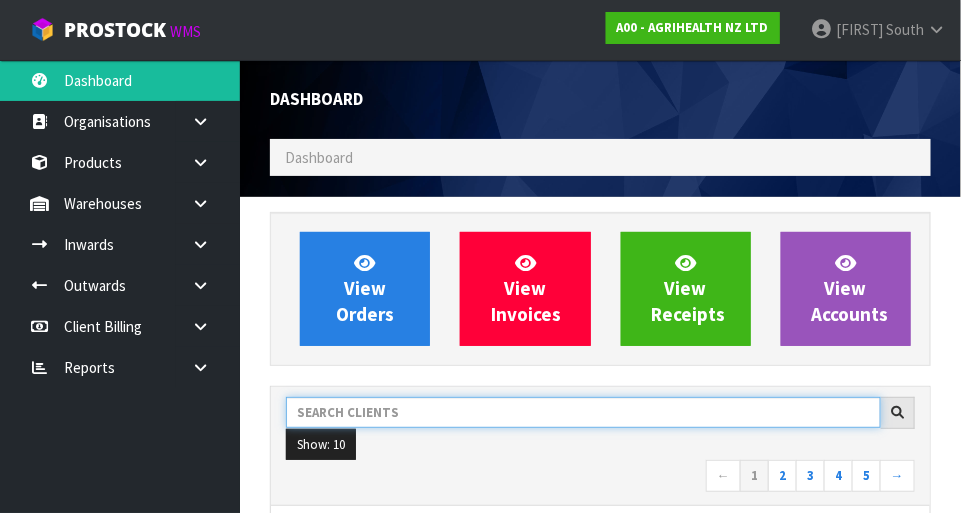 click at bounding box center (583, 412) 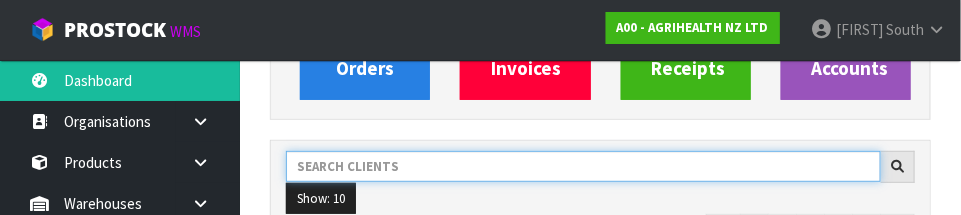 scroll, scrollTop: 293, scrollLeft: 0, axis: vertical 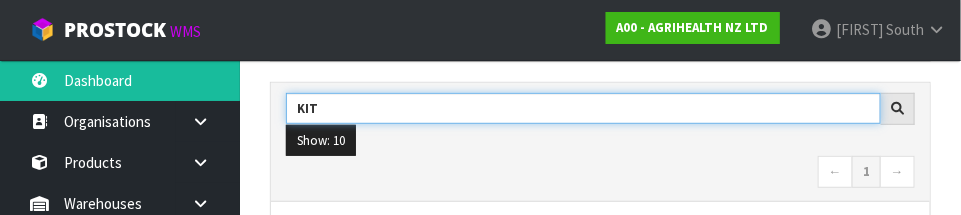 type on "KIT" 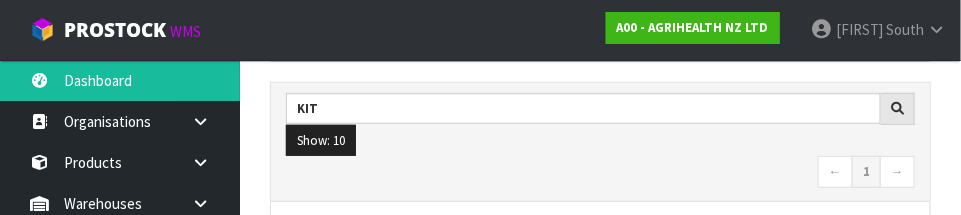 click on "←
1
→" at bounding box center [600, 173] 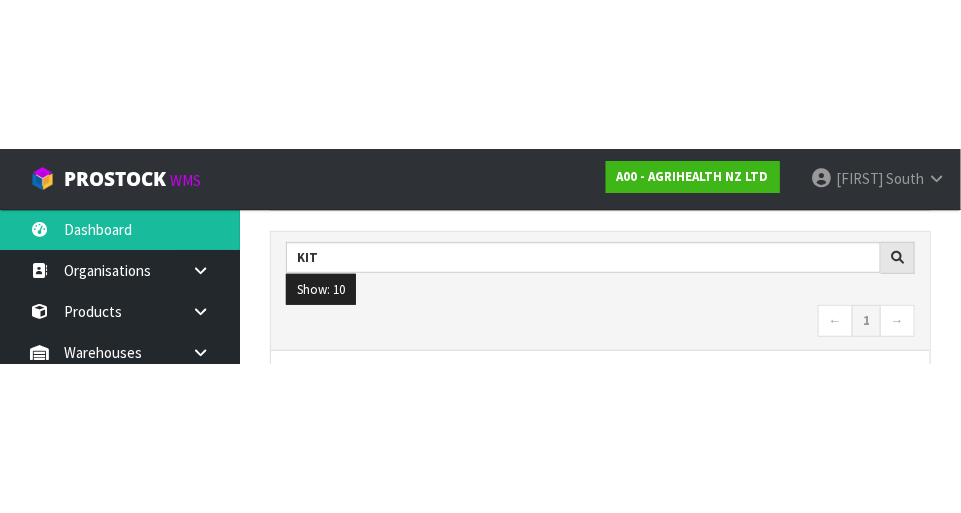 scroll, scrollTop: 303, scrollLeft: 0, axis: vertical 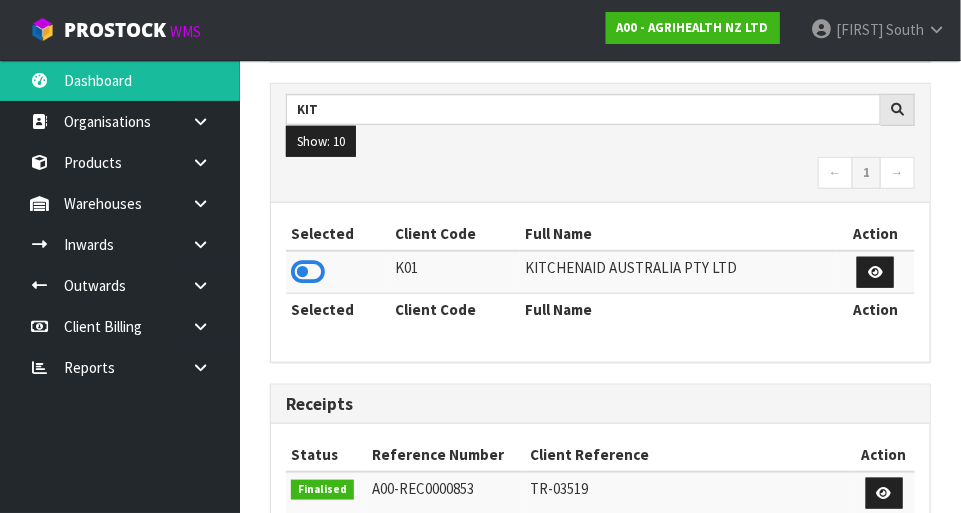 click at bounding box center [308, 272] 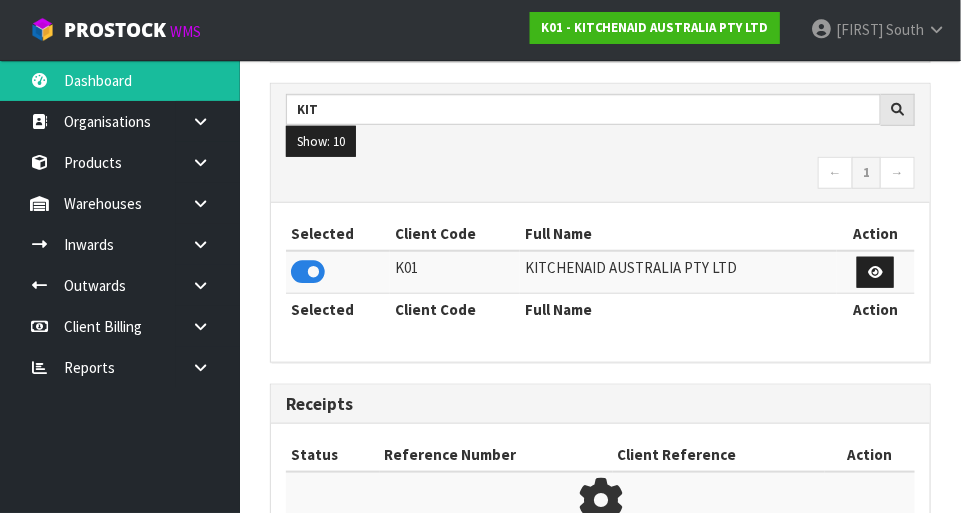 scroll, scrollTop: 1312, scrollLeft: 691, axis: both 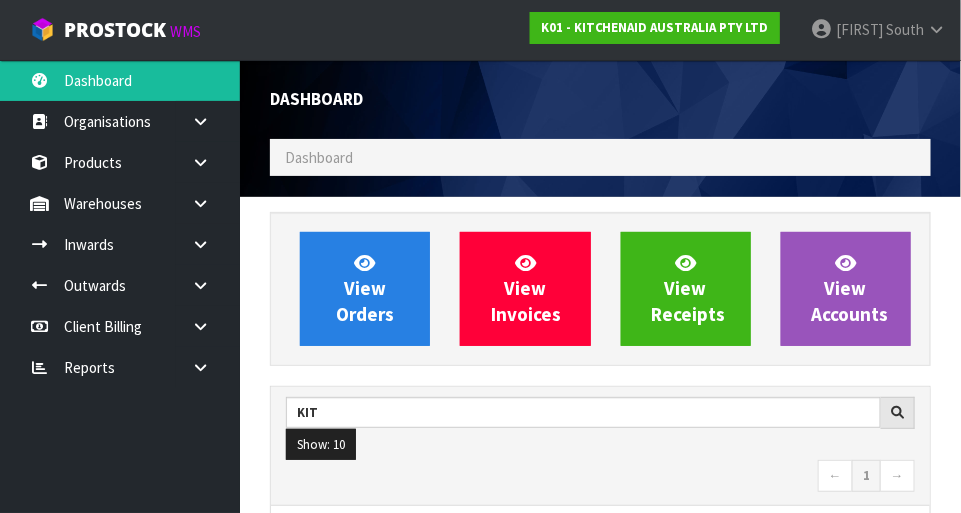 click at bounding box center (208, 244) 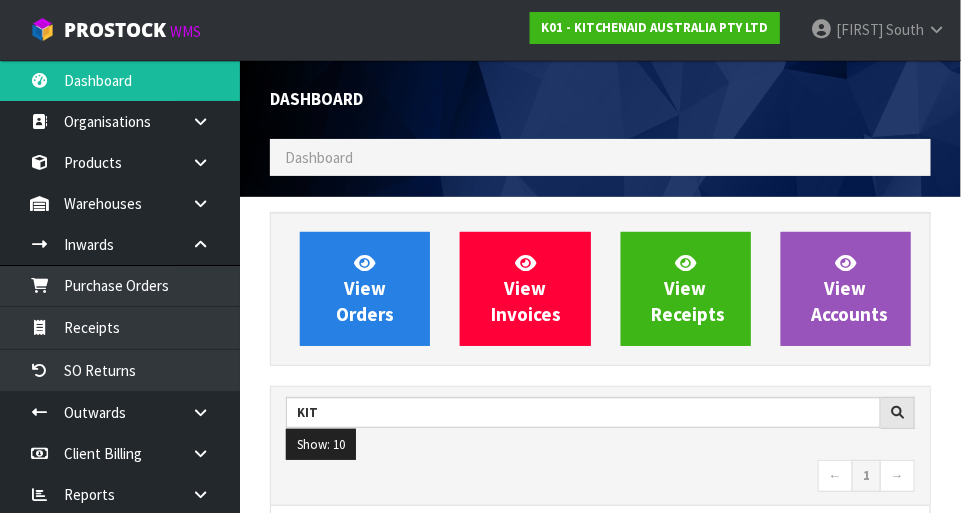 click at bounding box center [208, 244] 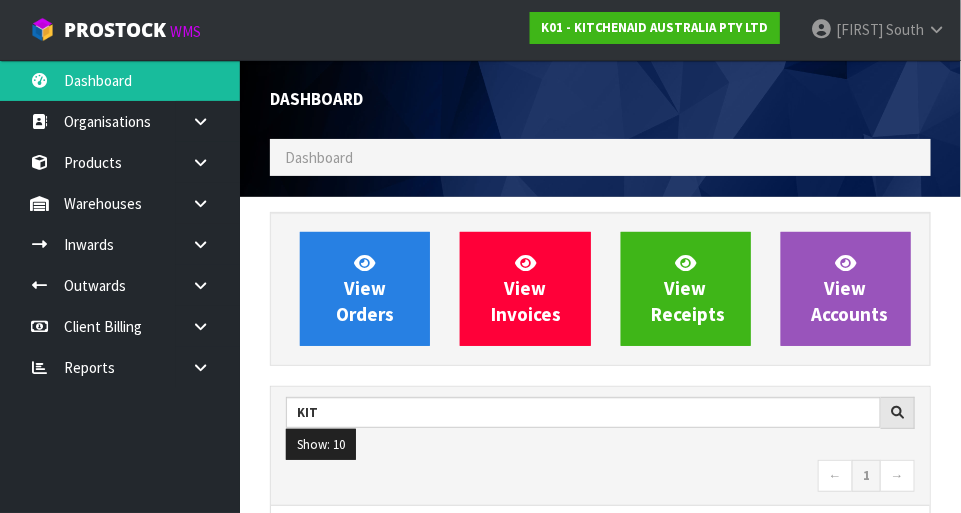 click at bounding box center [200, 203] 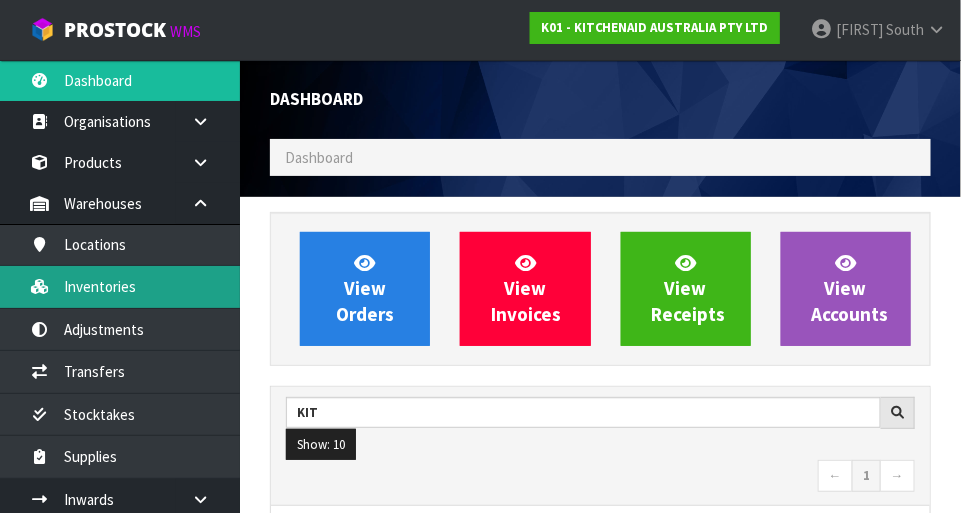 click on "Inventories" at bounding box center [120, 286] 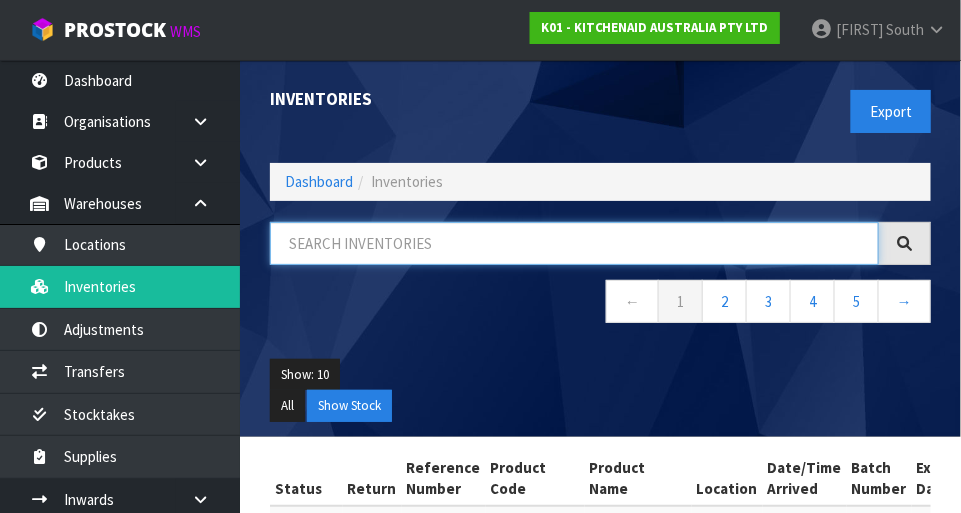 click at bounding box center (574, 243) 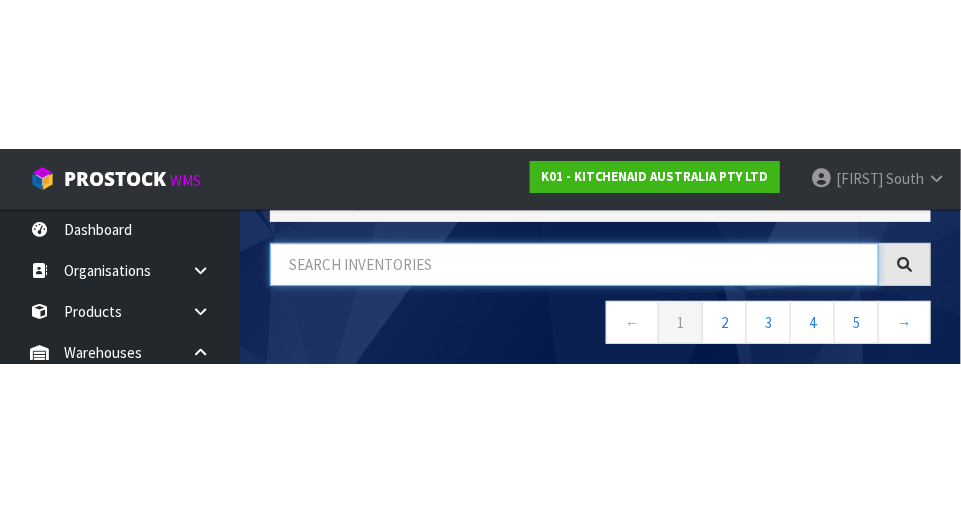 scroll, scrollTop: 135, scrollLeft: 0, axis: vertical 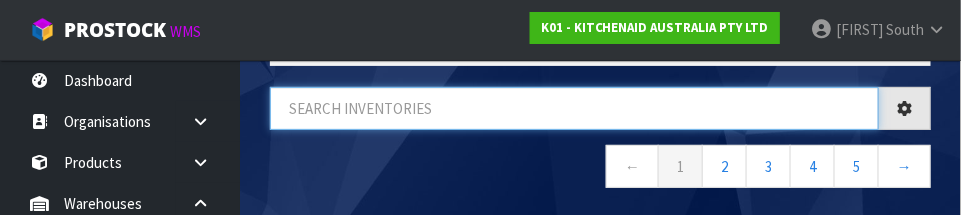 type on "K" 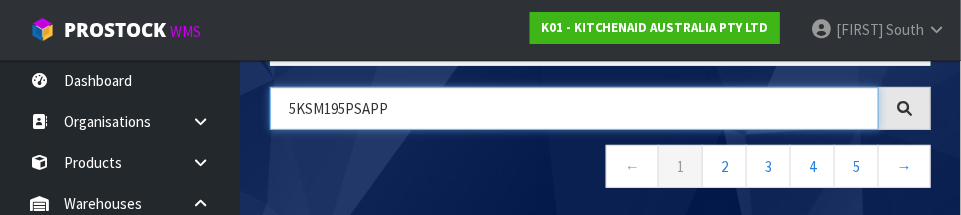 type on "5KSM195PSAPP" 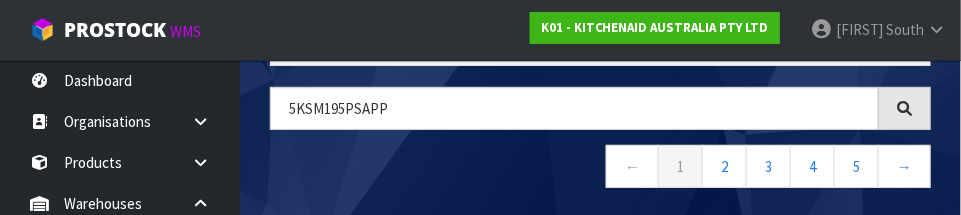 click on "←
1 2 3 4 5
→" at bounding box center (600, 169) 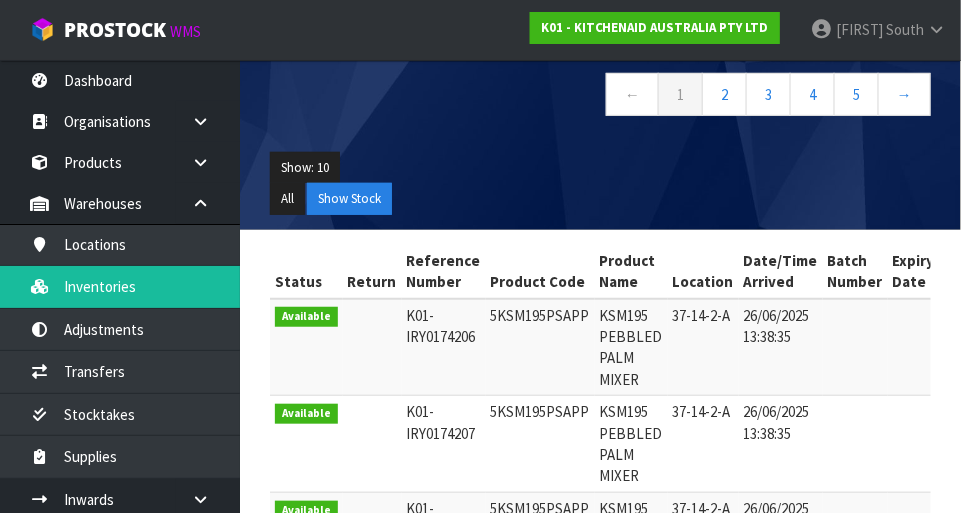 scroll, scrollTop: 206, scrollLeft: 0, axis: vertical 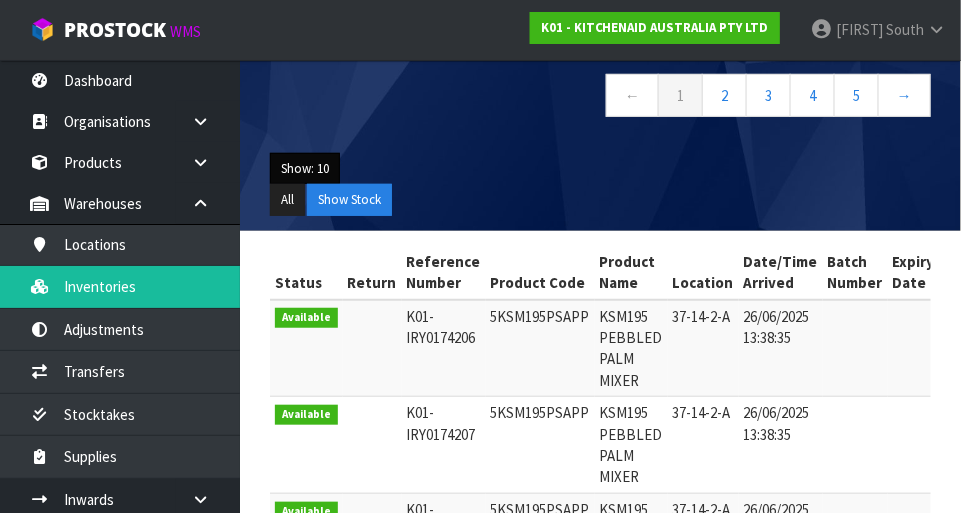 click on "Show: 10" at bounding box center [305, 169] 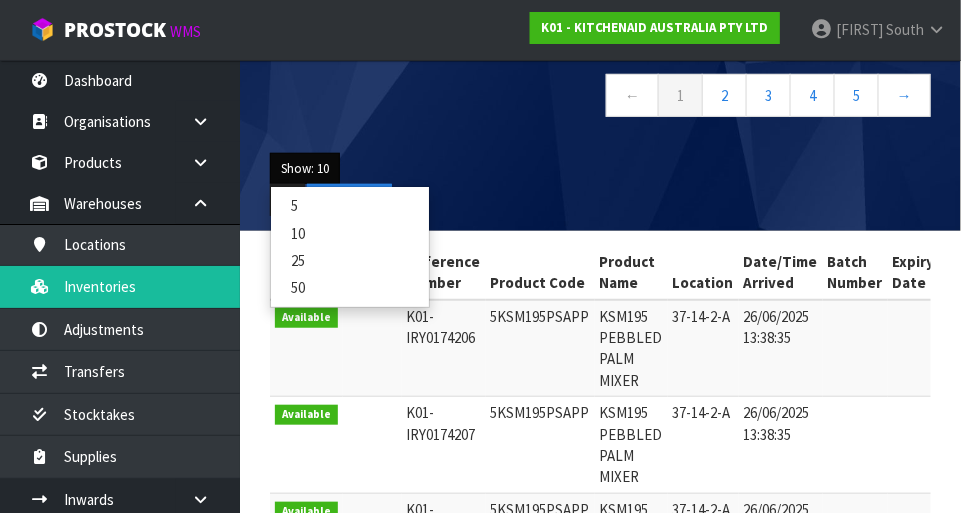 click on "50" at bounding box center (350, 287) 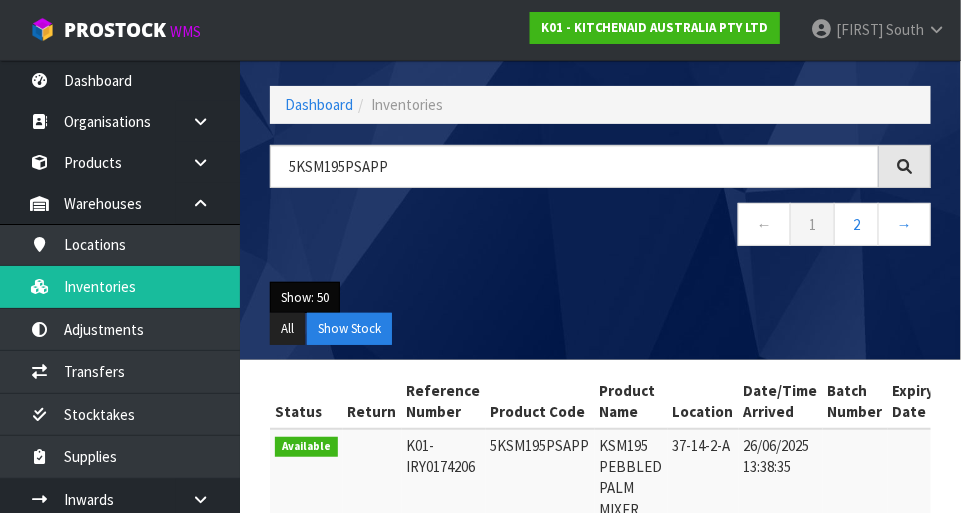 scroll, scrollTop: 76, scrollLeft: 0, axis: vertical 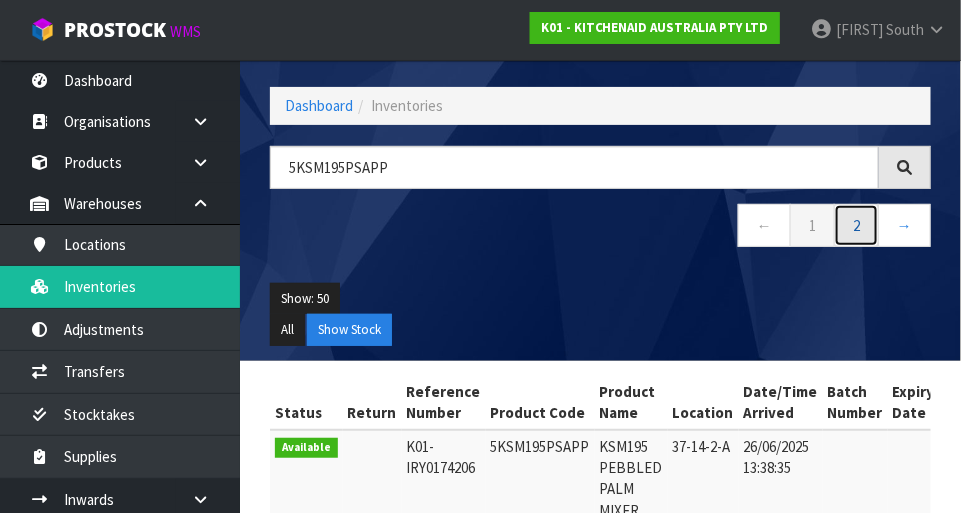 click on "2" at bounding box center (856, 225) 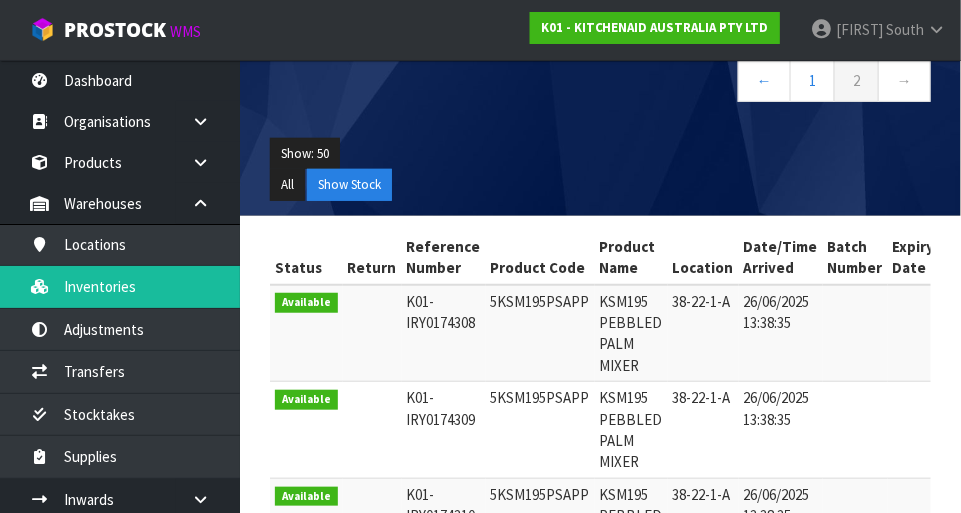 scroll, scrollTop: 0, scrollLeft: 0, axis: both 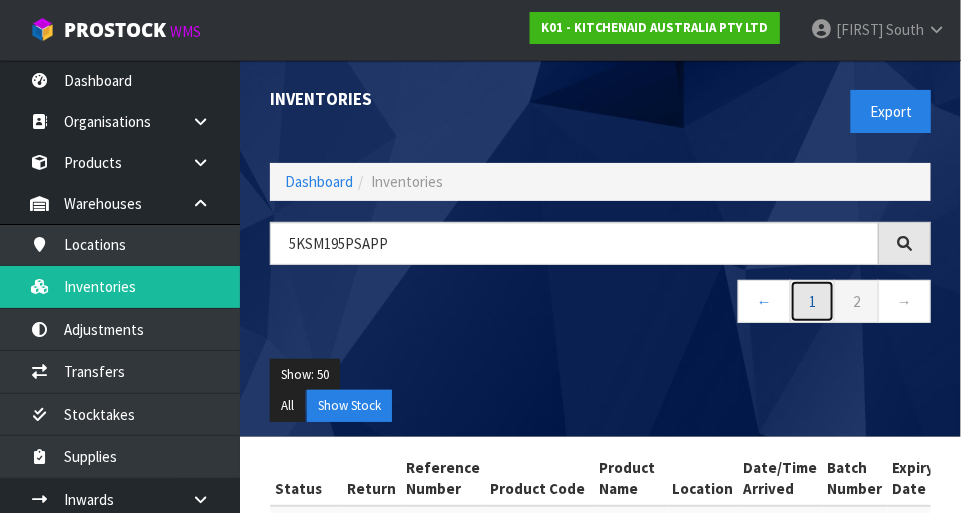 click on "1" at bounding box center [812, 301] 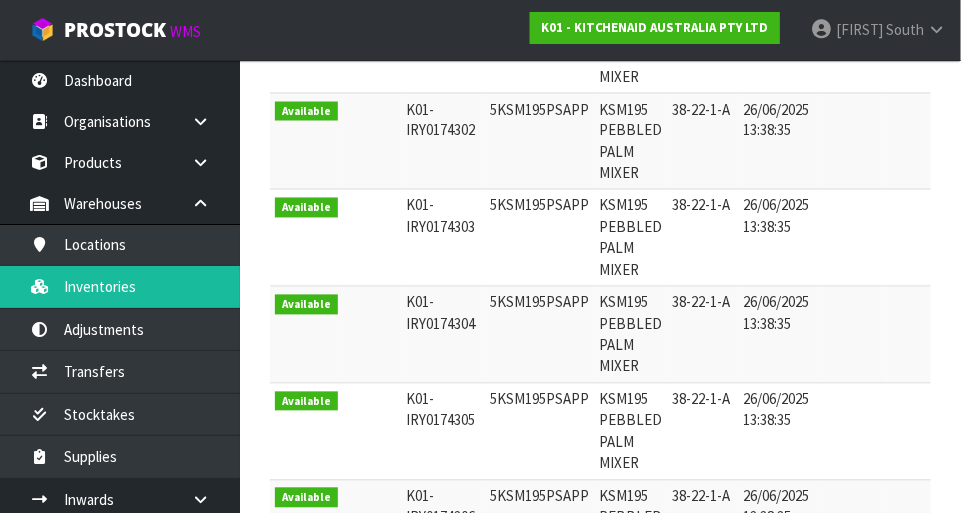 scroll, scrollTop: 4667, scrollLeft: 0, axis: vertical 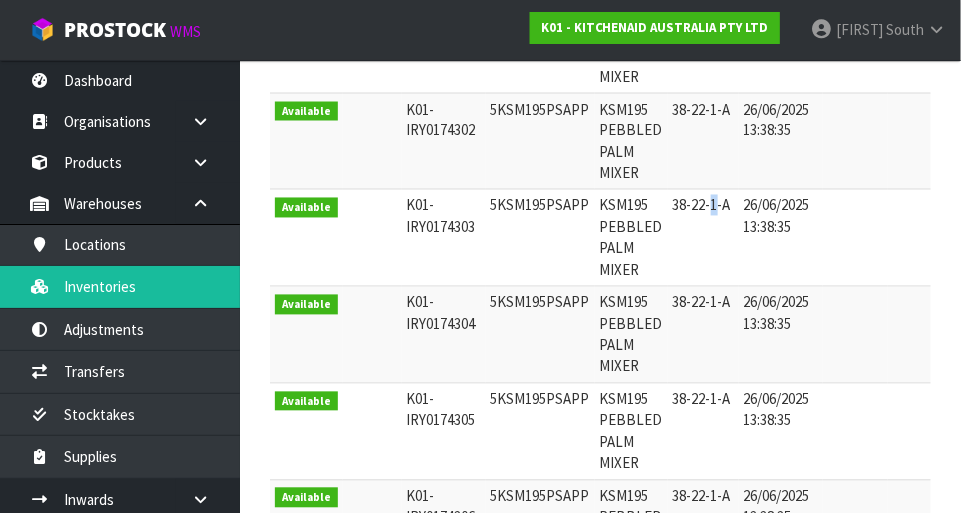 copy on "1" 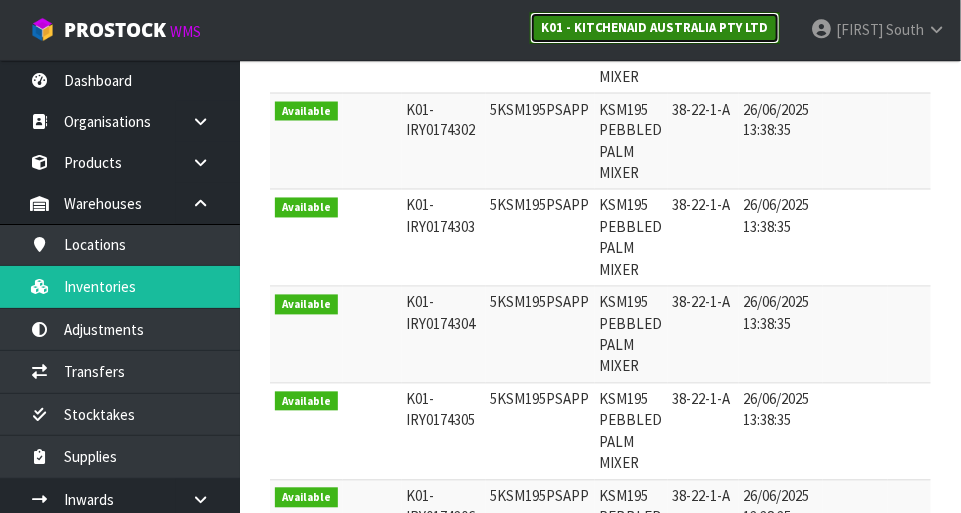 click on "K01 - KITCHENAID AUSTRALIA PTY LTD" at bounding box center [655, 27] 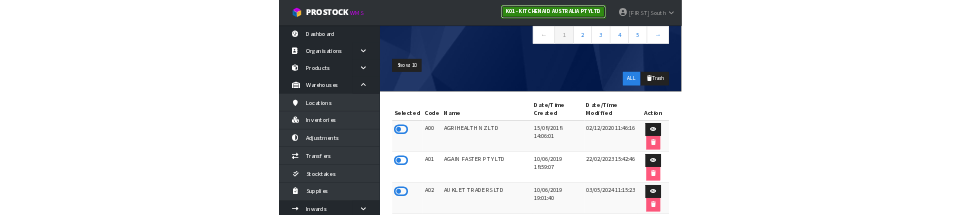 scroll, scrollTop: 0, scrollLeft: 0, axis: both 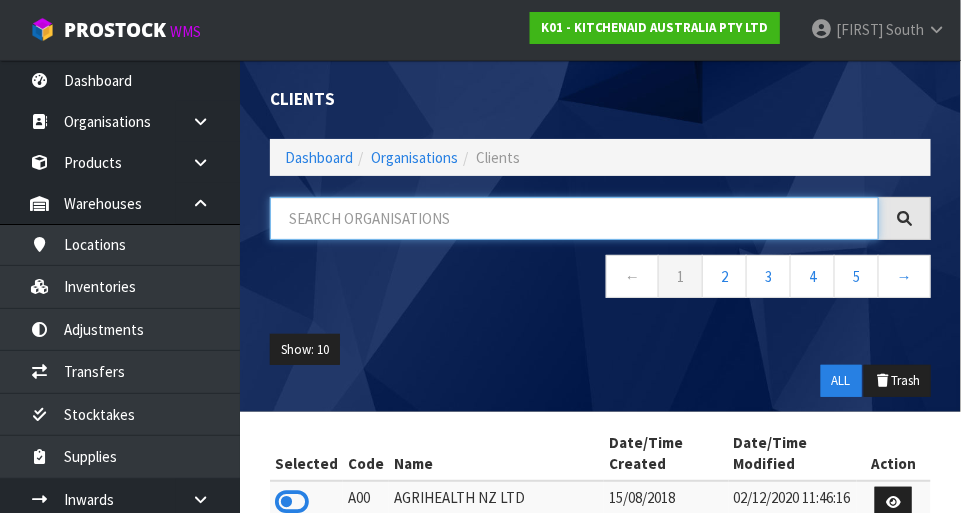 click at bounding box center (574, 218) 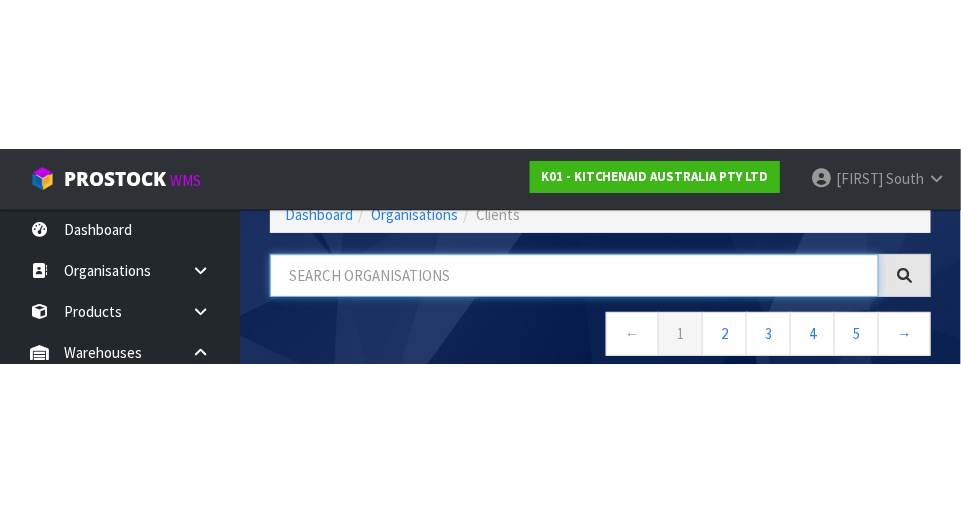 scroll, scrollTop: 101, scrollLeft: 0, axis: vertical 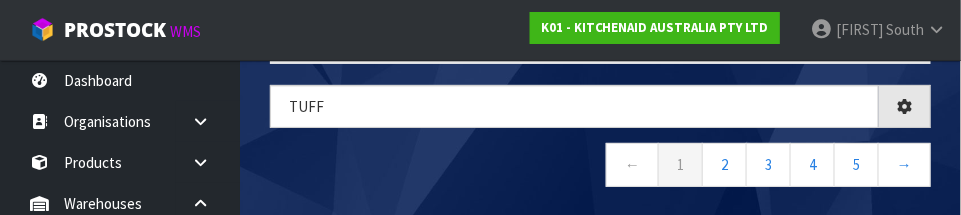 click on "←
1 2 3 4 5
→" at bounding box center (600, 167) 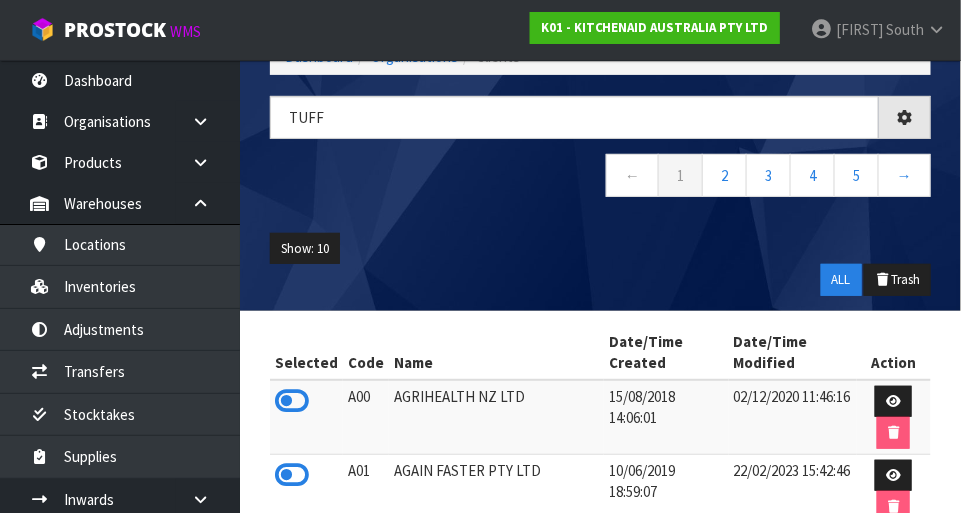 type on "TUFF" 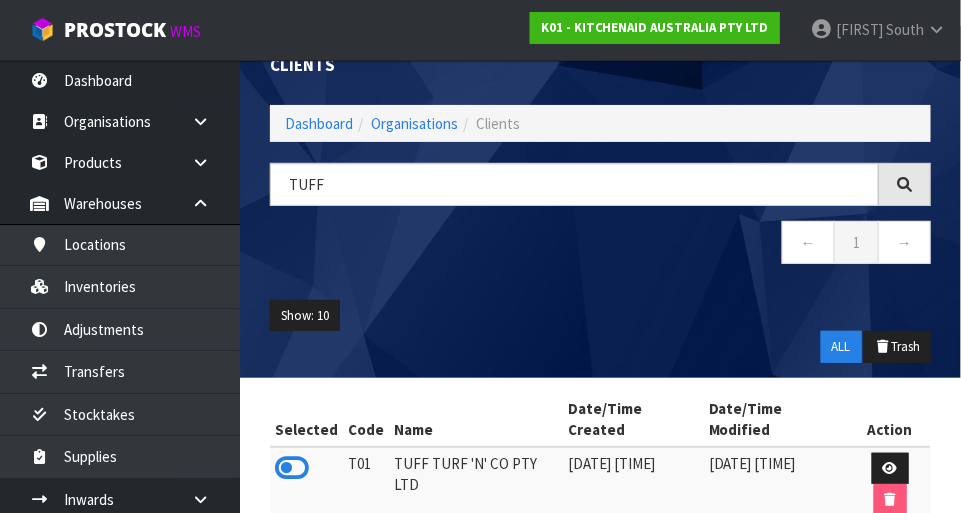 click at bounding box center (292, 468) 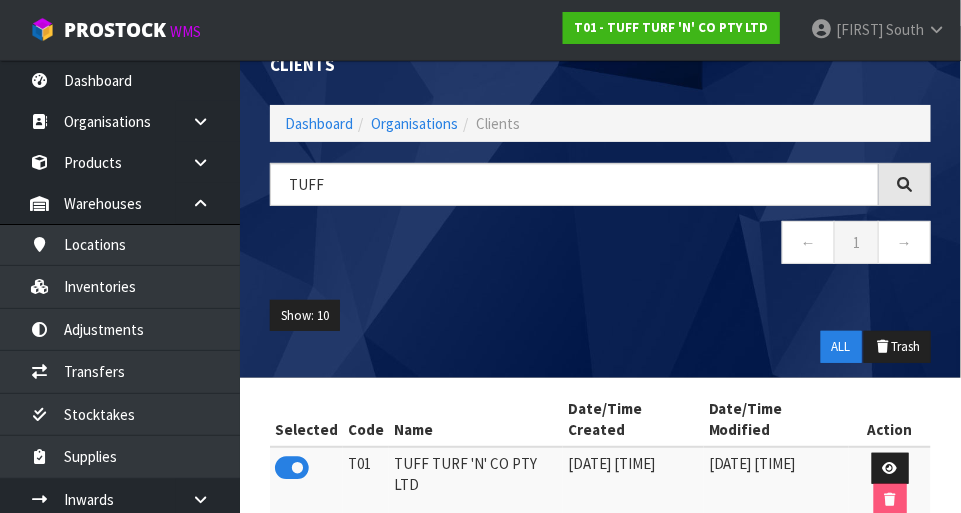 scroll, scrollTop: 56, scrollLeft: 0, axis: vertical 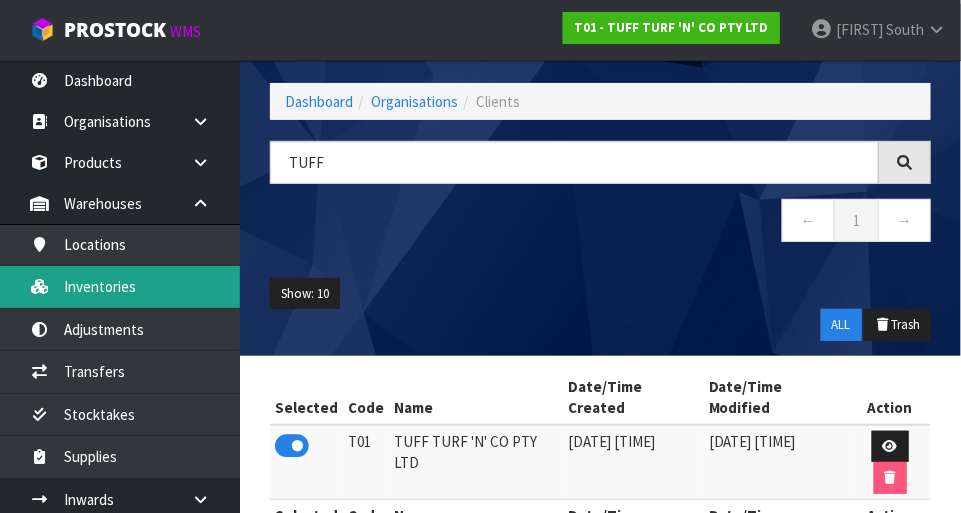 click on "Inventories" at bounding box center (120, 286) 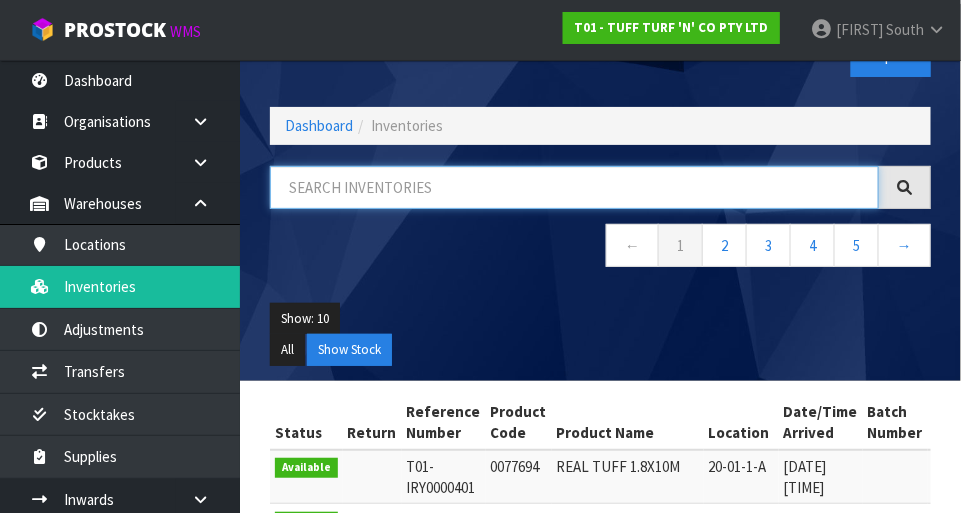click at bounding box center (574, 187) 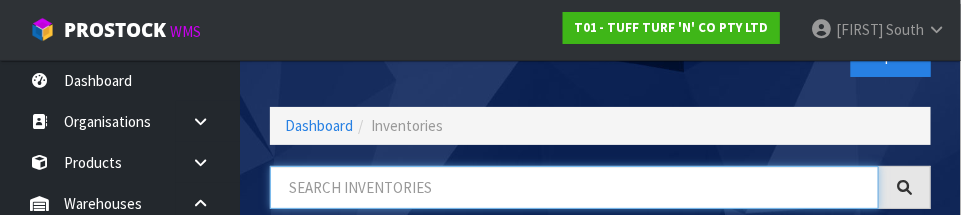 paste on "38-22-1-A" 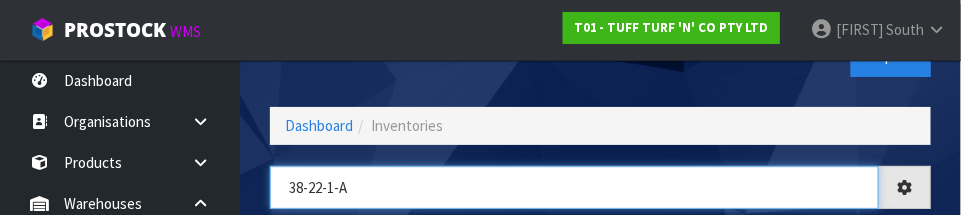 type on "38-22-1-A" 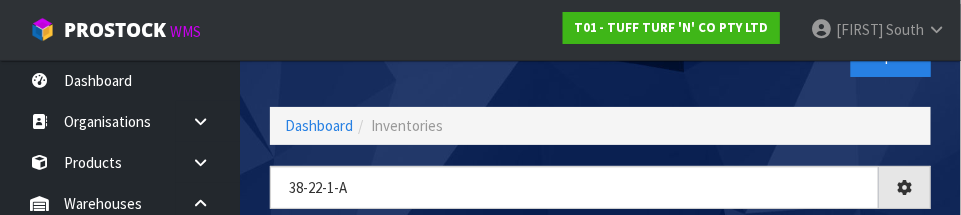 click on "Inventories
Export" at bounding box center [600, 55] 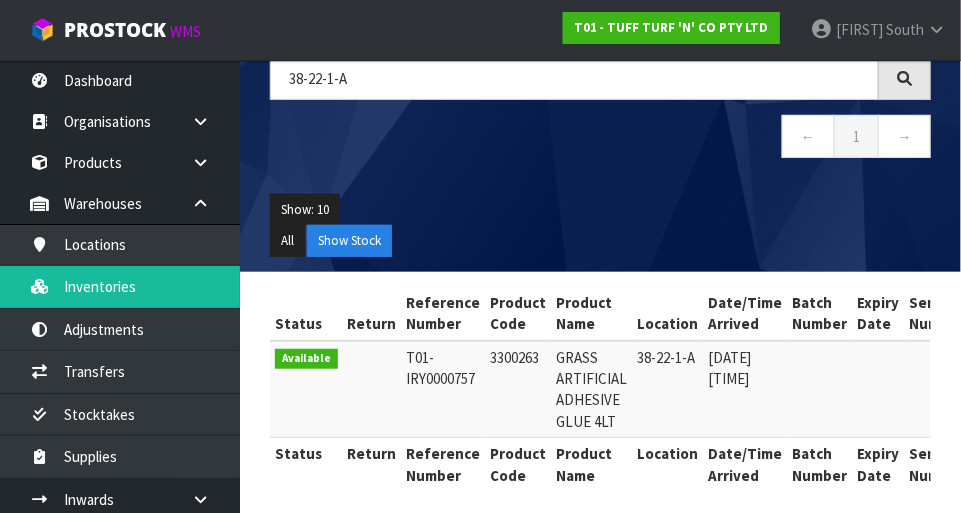 scroll, scrollTop: 177, scrollLeft: 0, axis: vertical 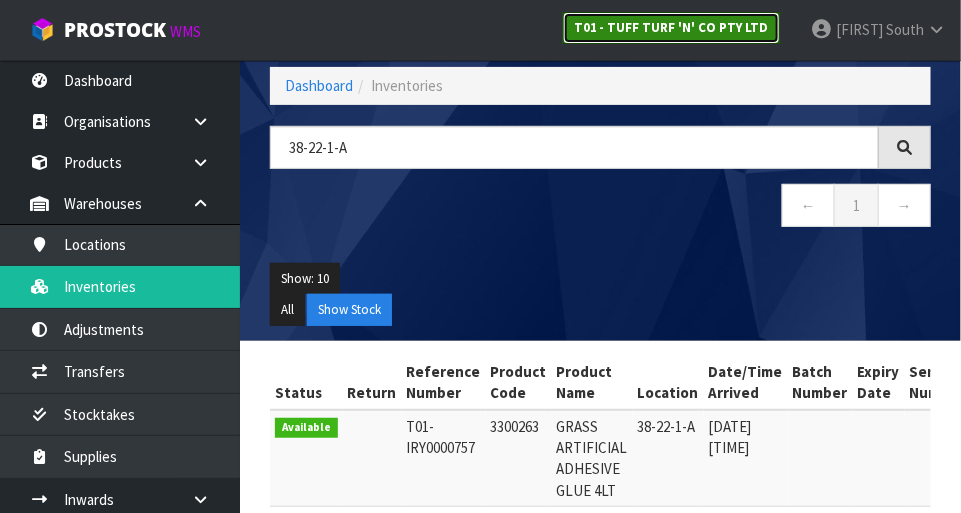 click on "T01 - TUFF TURF 'N' CO PTY LTD" at bounding box center [671, 27] 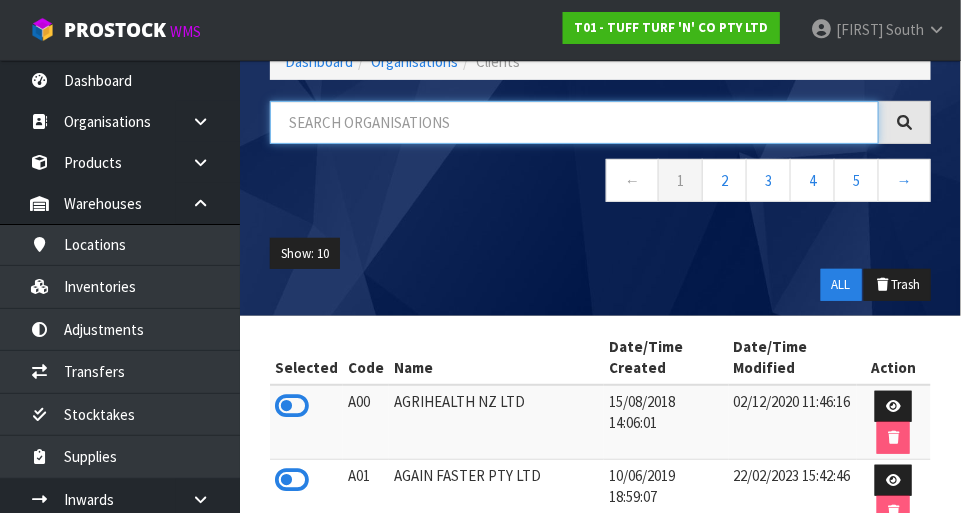 click at bounding box center (574, 122) 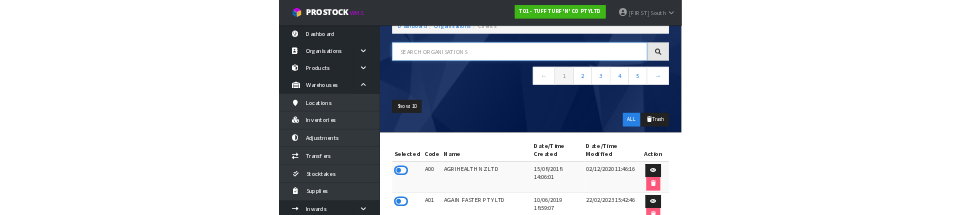 scroll, scrollTop: 97, scrollLeft: 0, axis: vertical 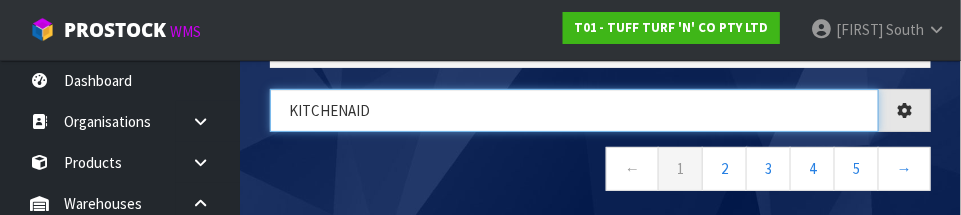 type on "KITCHENAID" 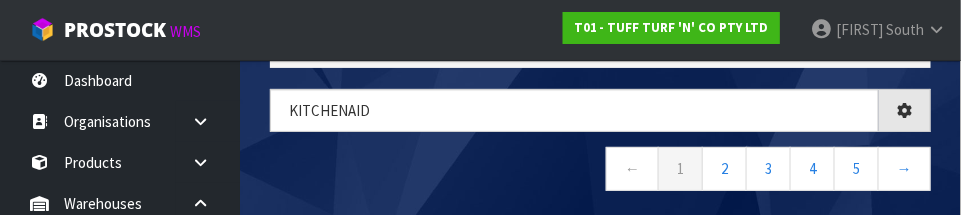click on "←
1 2 3 4 5
→" at bounding box center [600, 171] 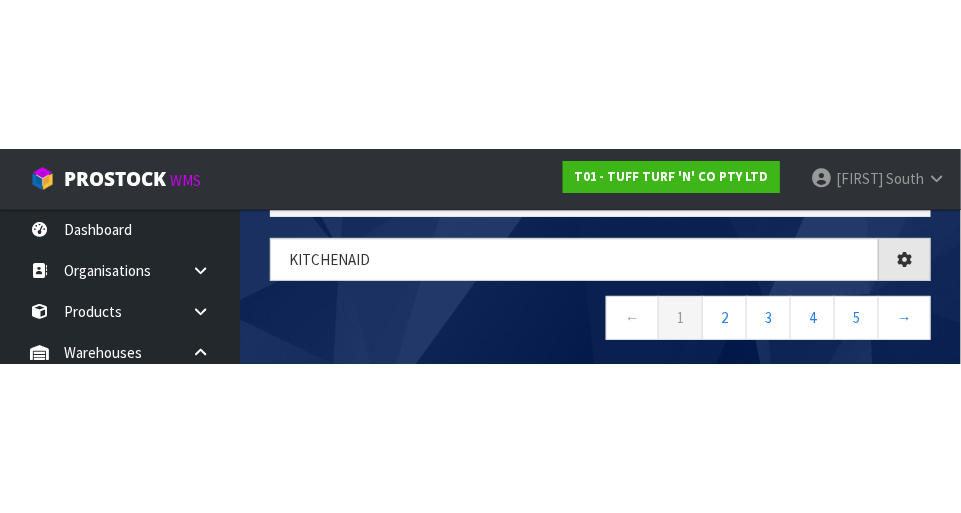 scroll, scrollTop: 96, scrollLeft: 0, axis: vertical 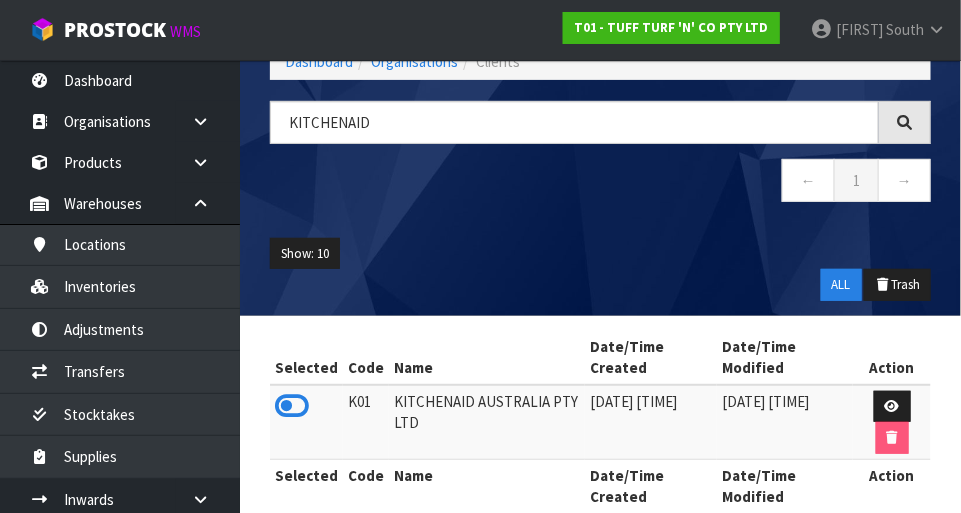 click at bounding box center [292, 406] 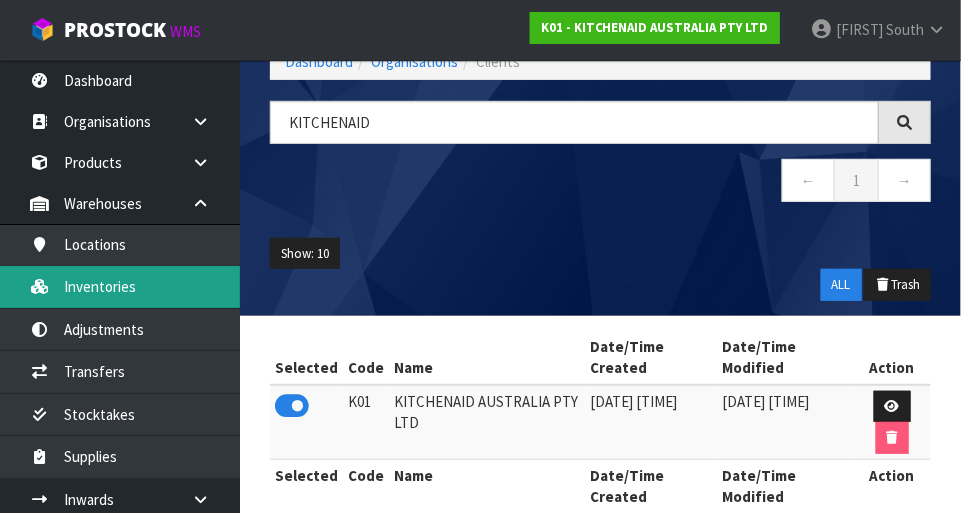 click on "Inventories" at bounding box center [120, 286] 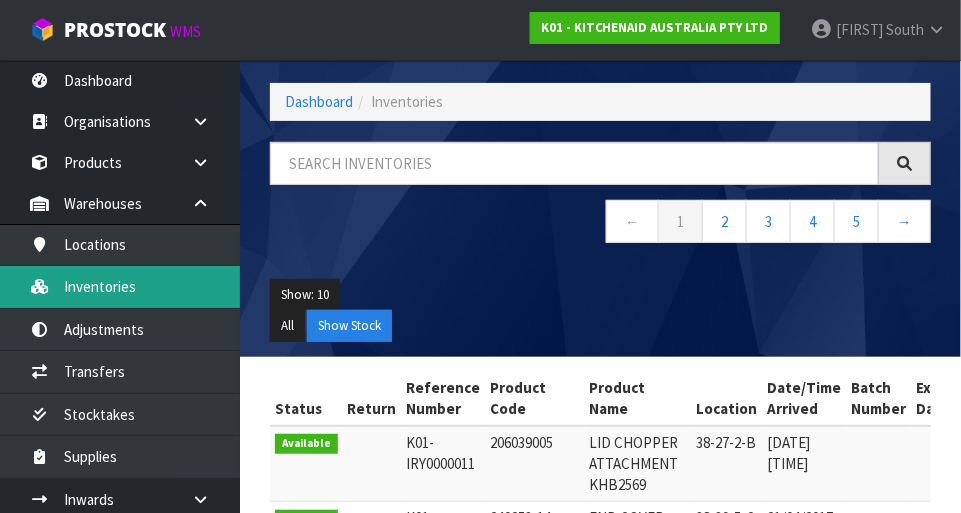 scroll, scrollTop: 79, scrollLeft: 0, axis: vertical 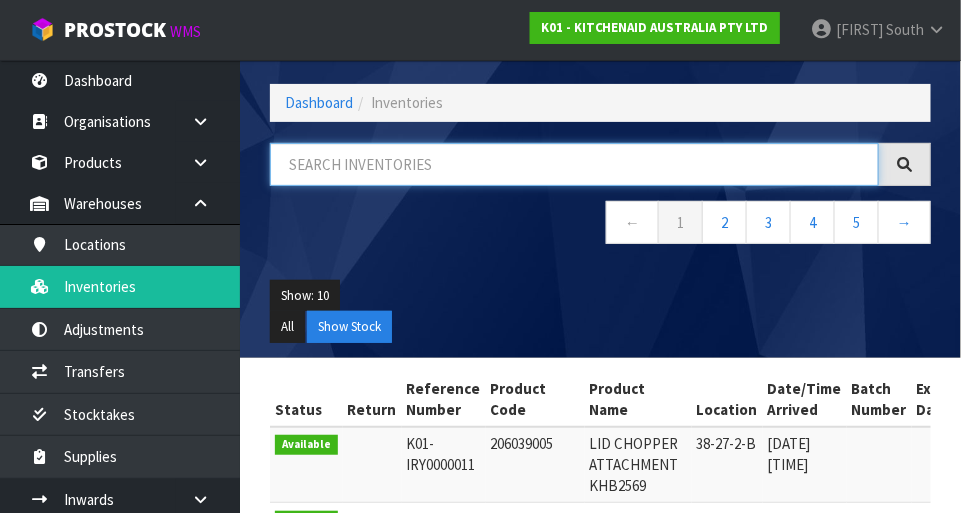 click at bounding box center [574, 164] 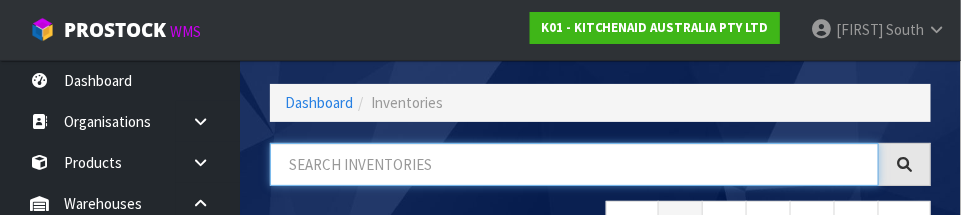 paste on "38-22-1-A" 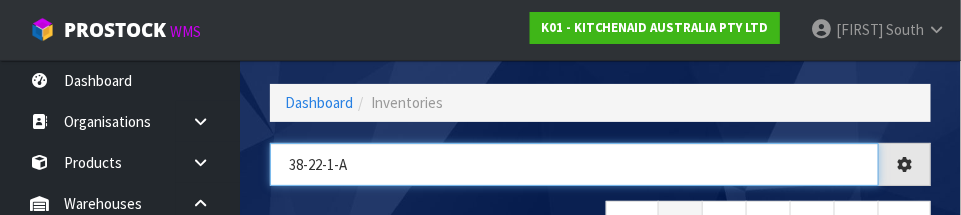 click on "38-22-1-A" at bounding box center [574, 164] 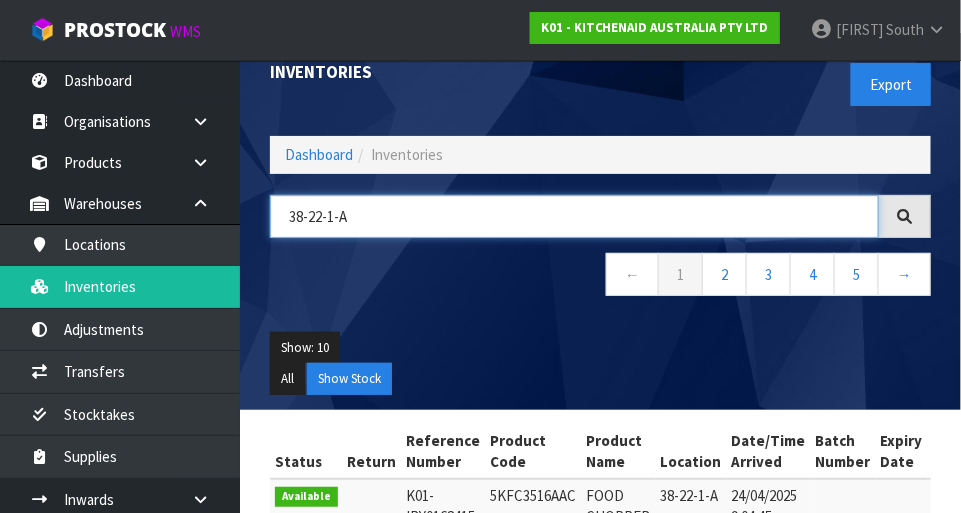 scroll, scrollTop: 24, scrollLeft: 0, axis: vertical 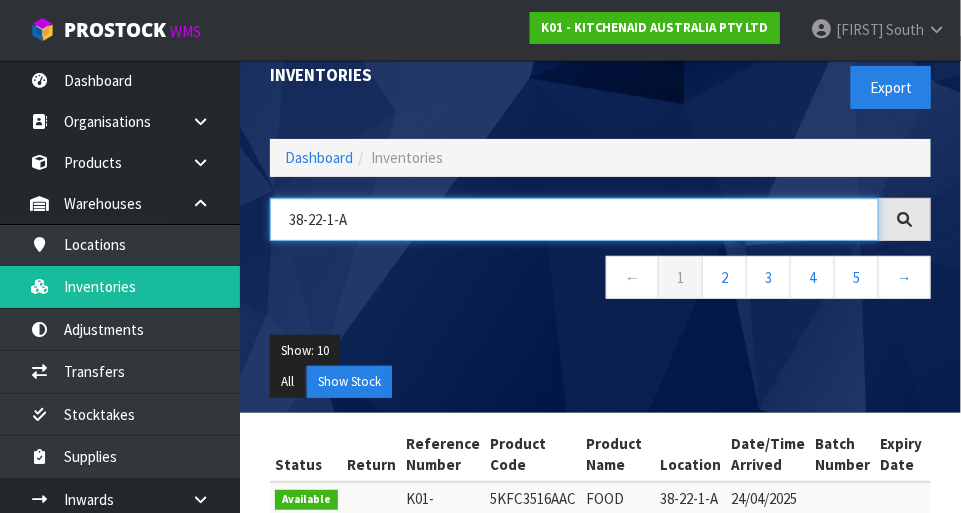 type on "38-22-1-A" 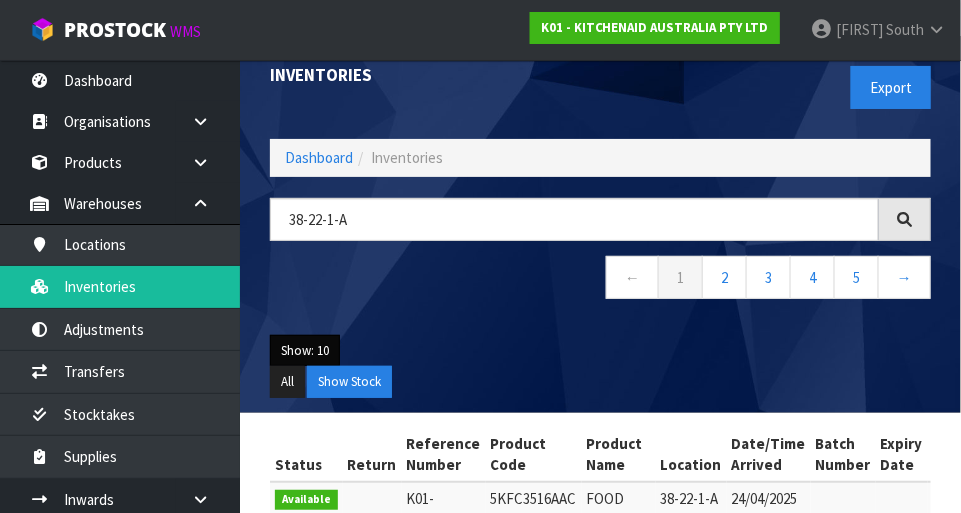 click on "Show: 10" at bounding box center (305, 351) 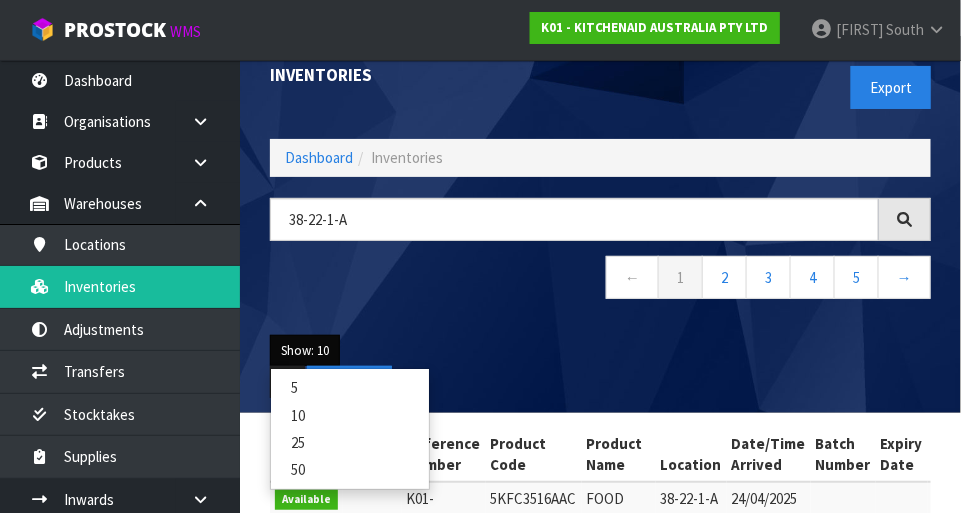 click on "50" at bounding box center [350, 469] 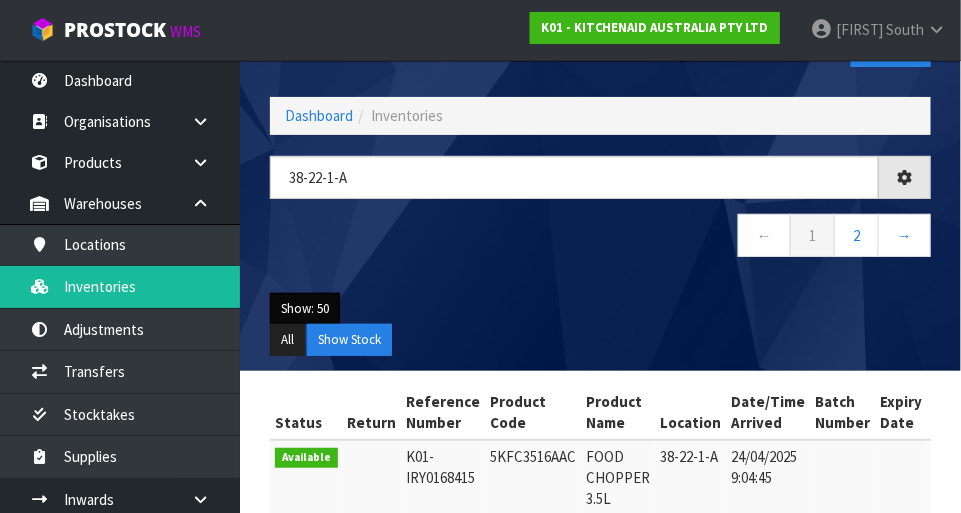 scroll, scrollTop: 70, scrollLeft: 0, axis: vertical 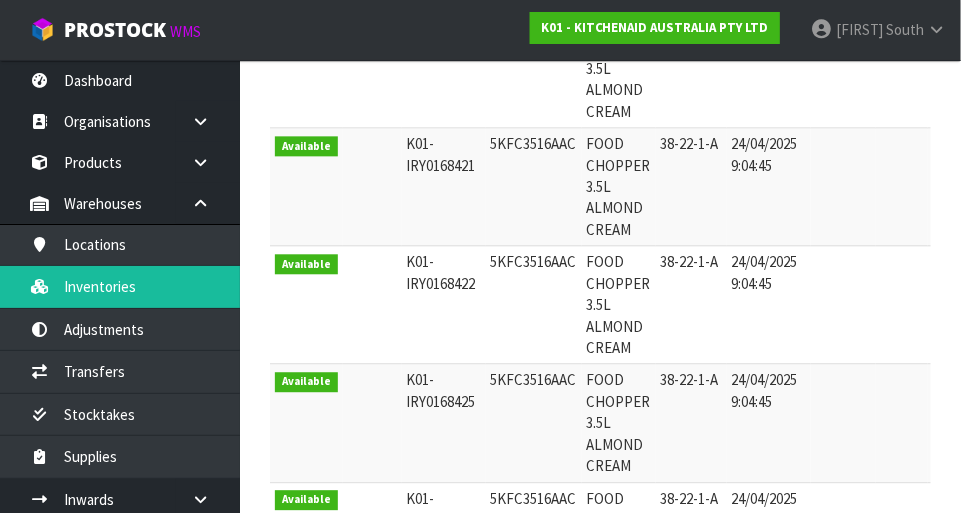 click on "24/04/2025 9:04:45" at bounding box center [769, 423] 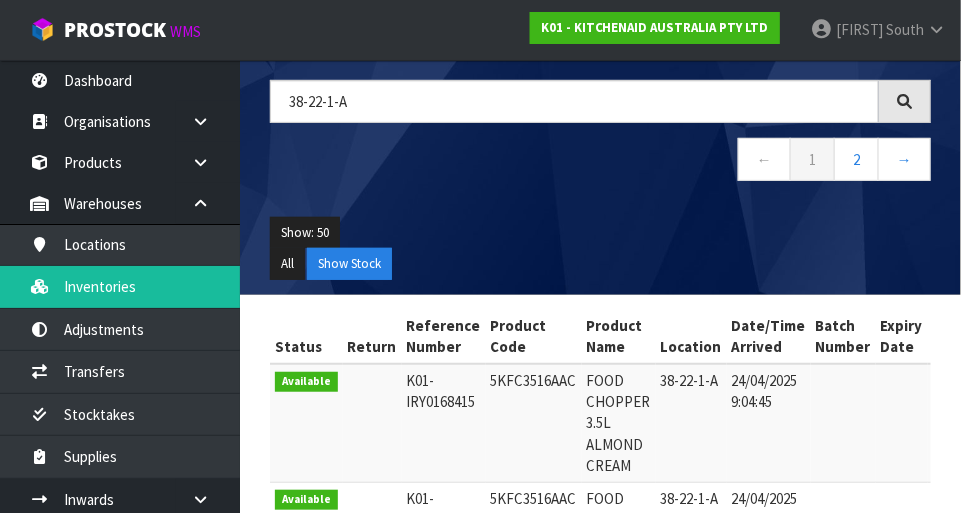 scroll, scrollTop: 147, scrollLeft: 0, axis: vertical 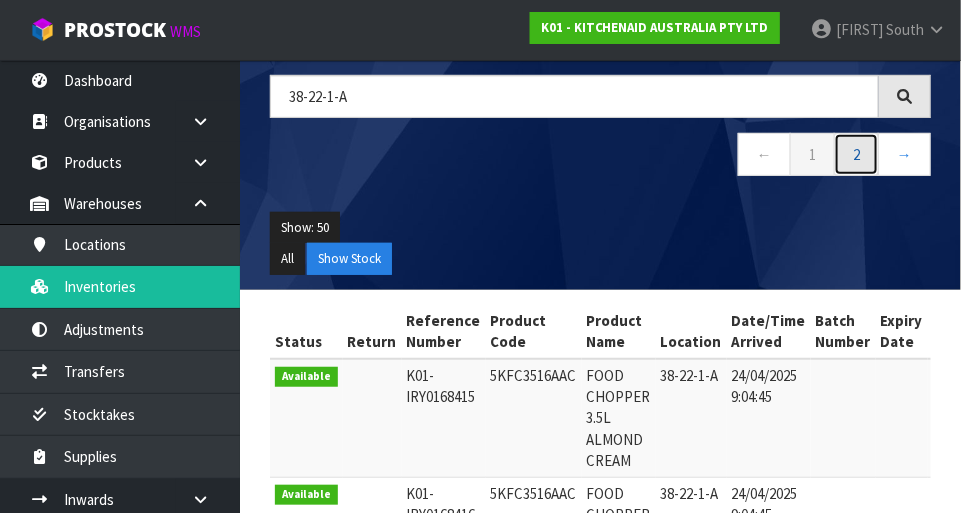 click on "2" at bounding box center [856, 154] 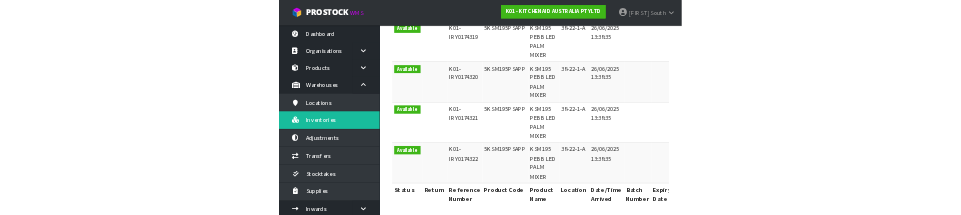 scroll, scrollTop: 0, scrollLeft: 0, axis: both 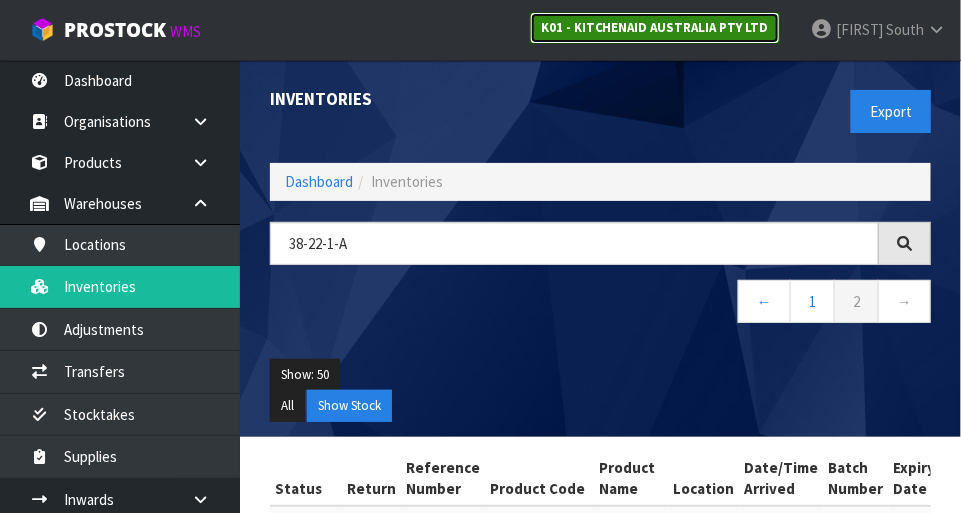 click on "K01 - KITCHENAID AUSTRALIA PTY LTD" at bounding box center (655, 27) 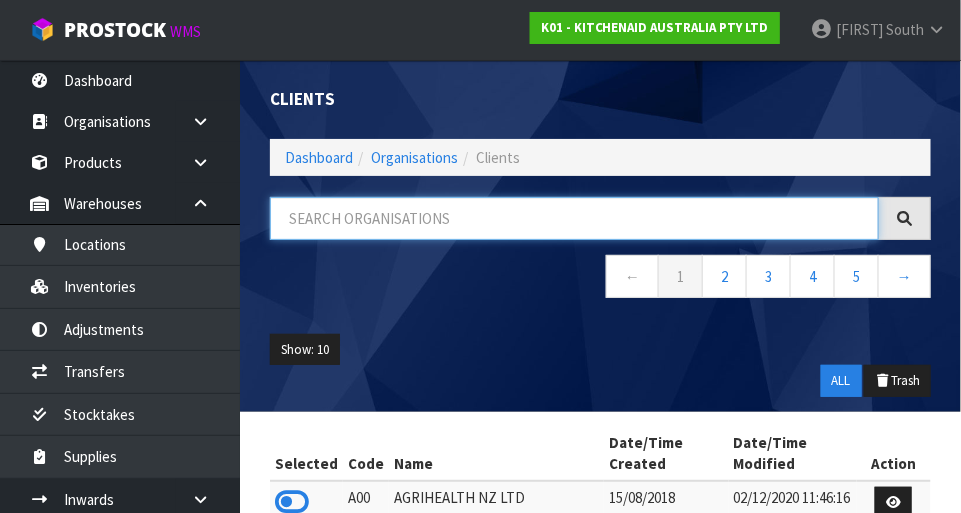 click at bounding box center [574, 218] 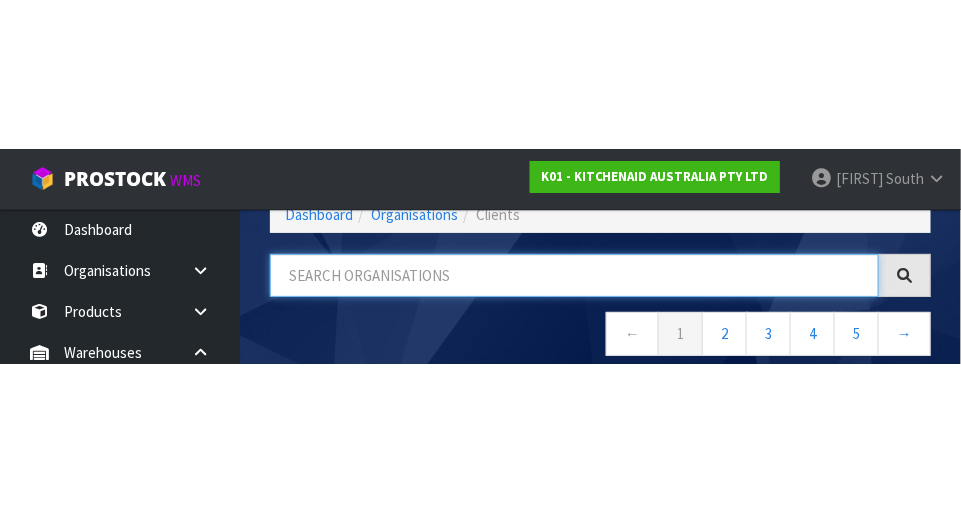 scroll, scrollTop: 101, scrollLeft: 0, axis: vertical 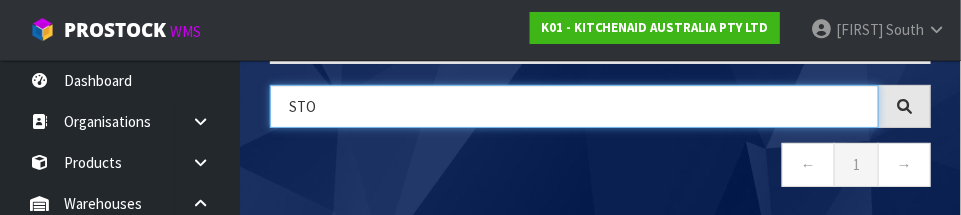 type on "STO" 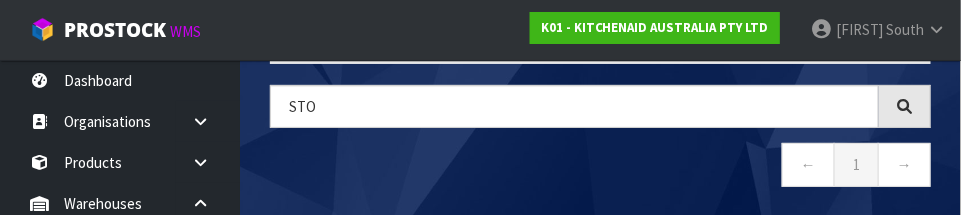 click on "←
1
→" at bounding box center (600, 167) 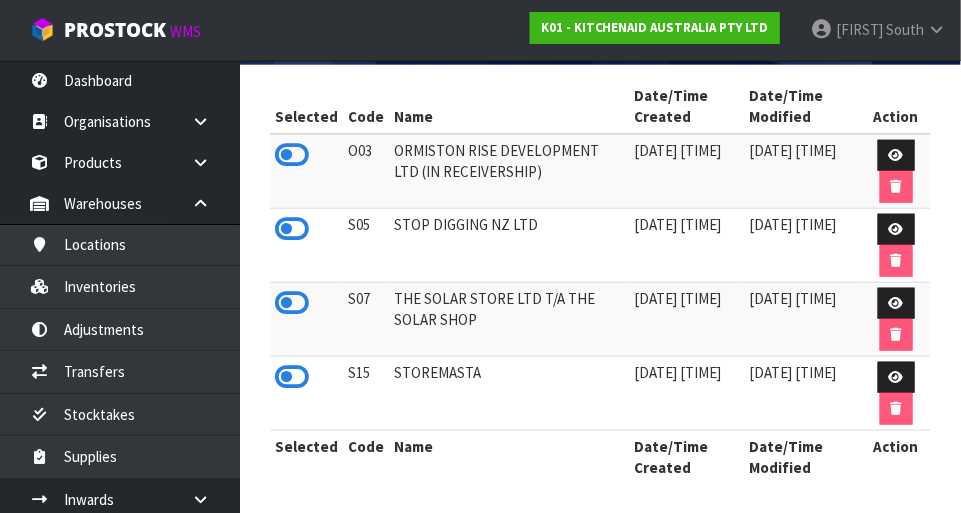 scroll, scrollTop: 342, scrollLeft: 0, axis: vertical 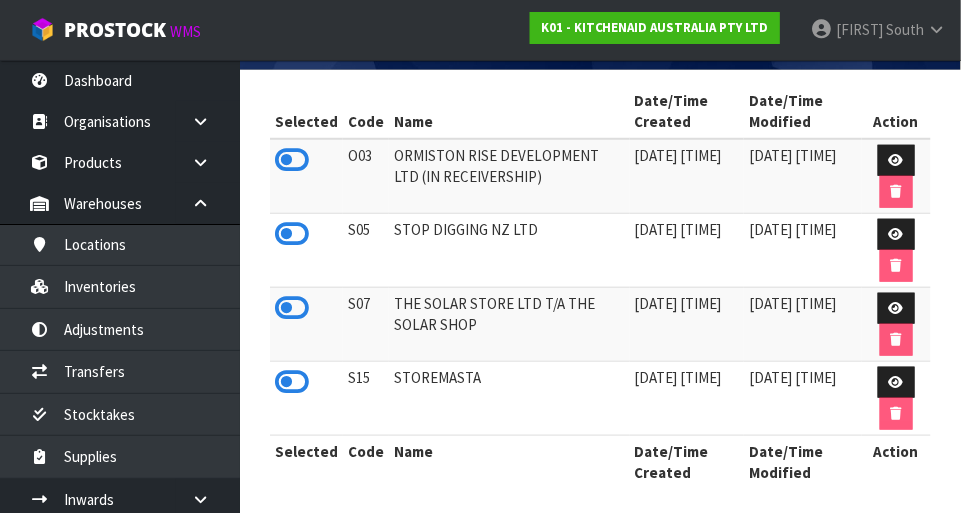 click at bounding box center [292, 382] 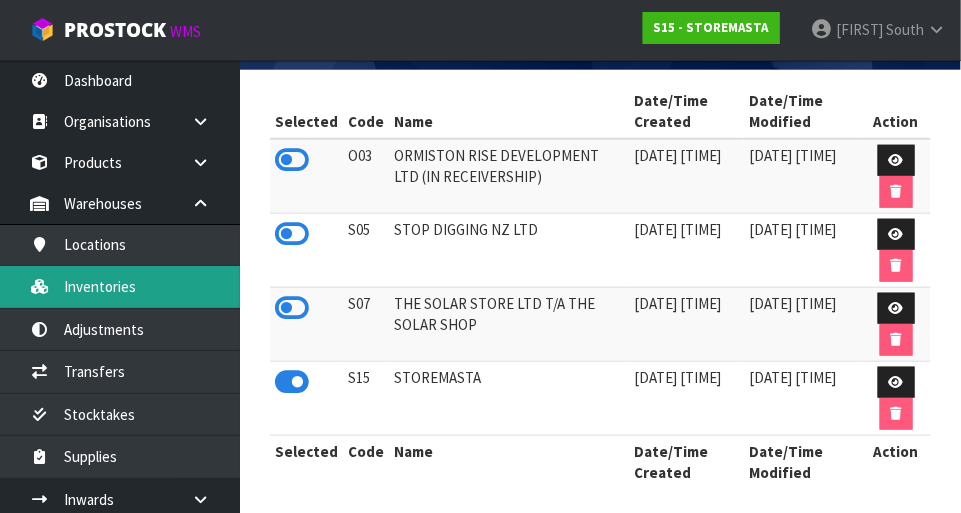 click on "Inventories" at bounding box center [120, 286] 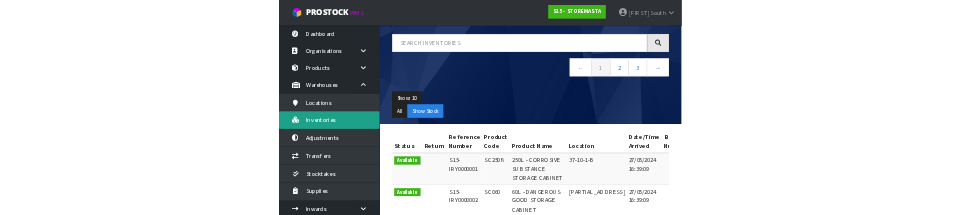 scroll, scrollTop: 0, scrollLeft: 0, axis: both 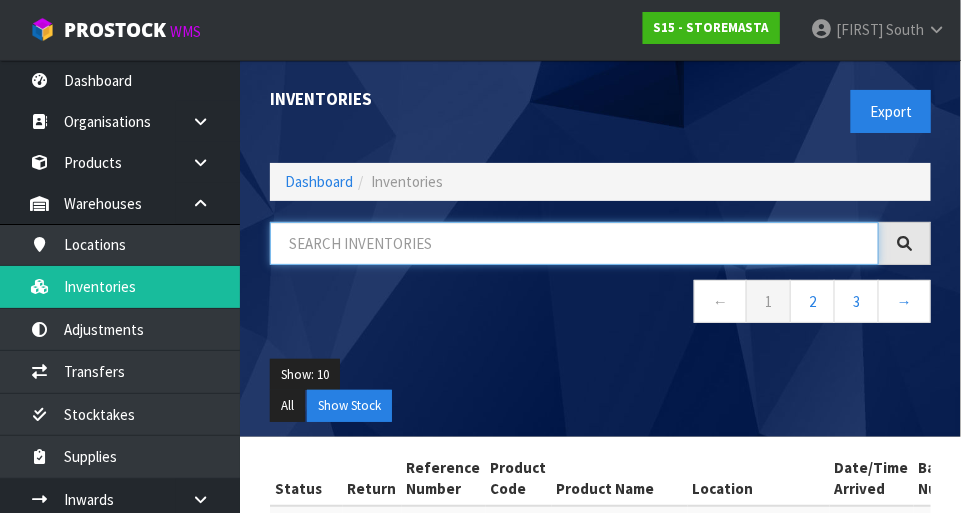 click at bounding box center (574, 243) 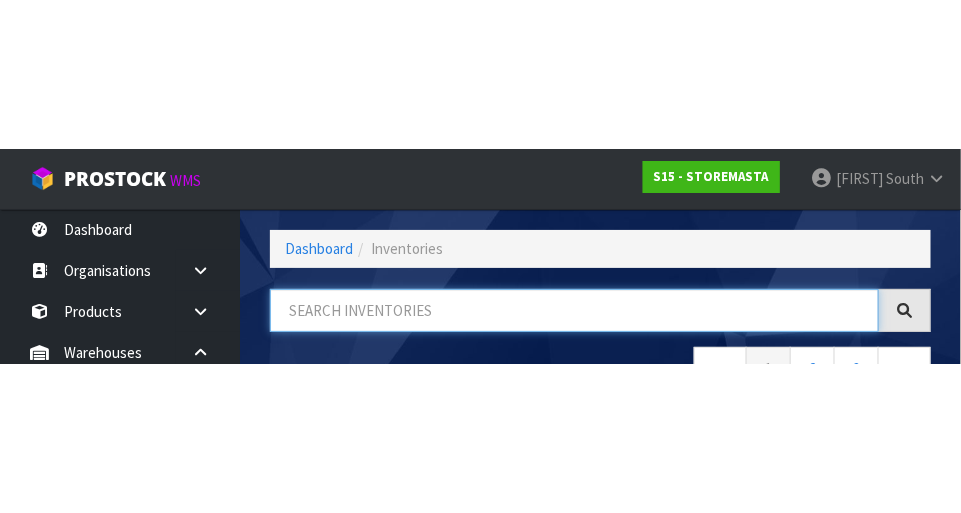 scroll, scrollTop: 135, scrollLeft: 0, axis: vertical 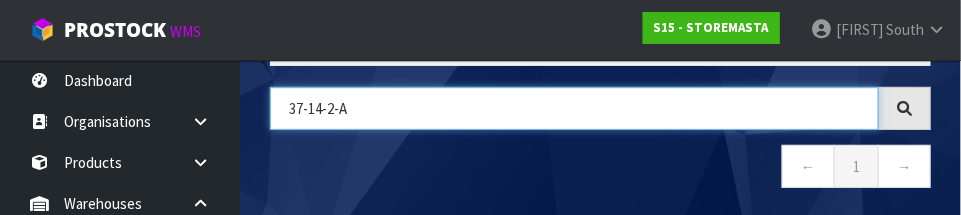 type on "37-14-2-A" 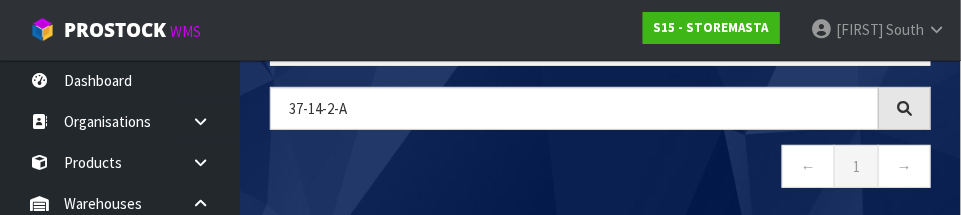click on "←
1
→" at bounding box center (600, 169) 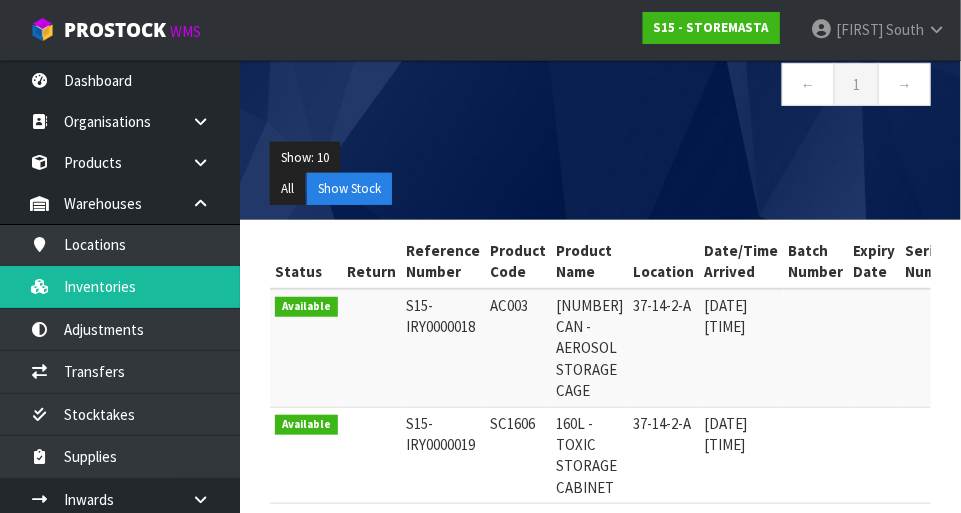 scroll, scrollTop: 273, scrollLeft: 0, axis: vertical 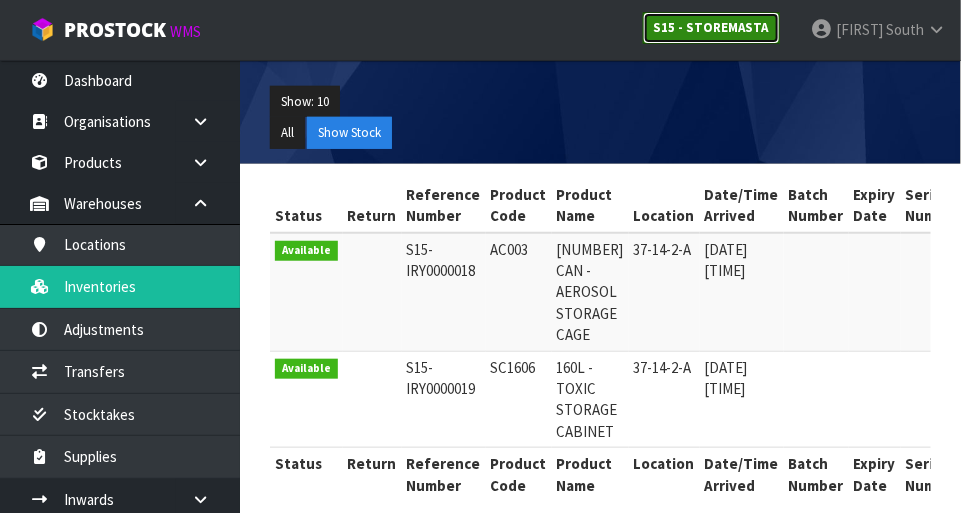 click on "S15 - STOREMASTA" at bounding box center (711, 28) 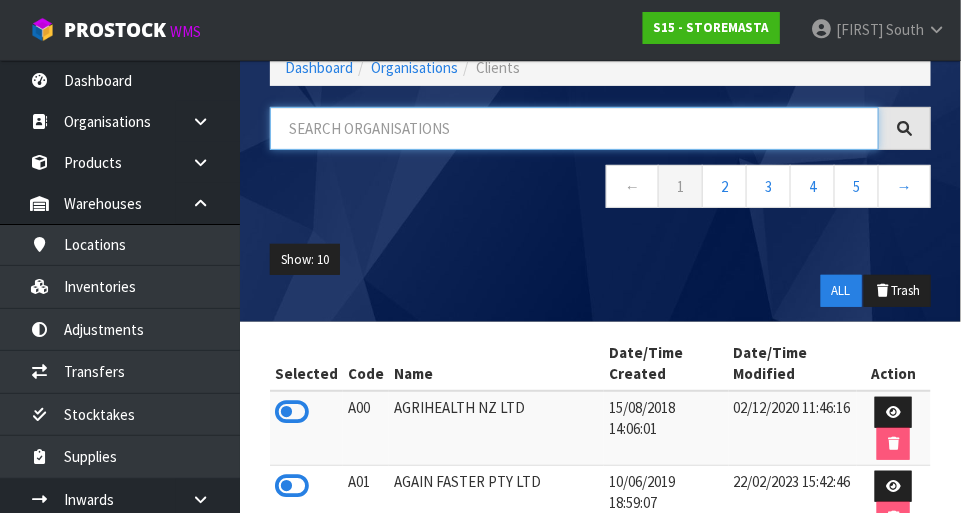 click at bounding box center (574, 128) 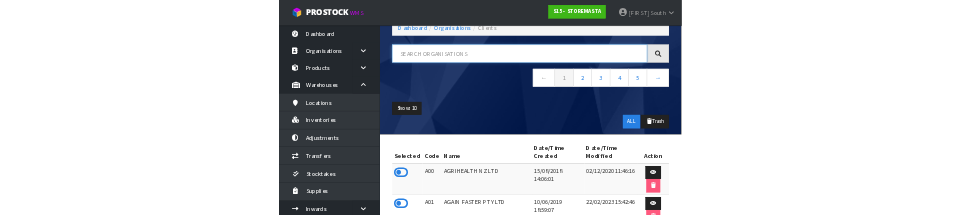 scroll, scrollTop: 90, scrollLeft: 0, axis: vertical 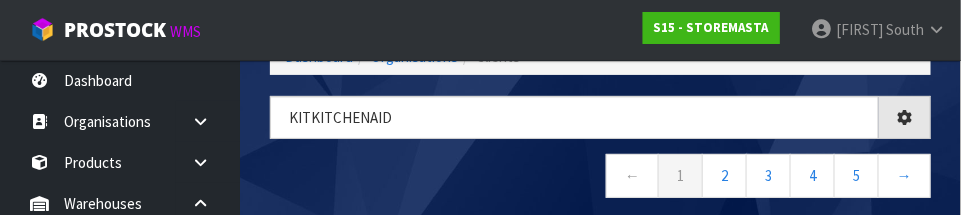 click on "←
1 2 3 4 5
→" at bounding box center (600, 178) 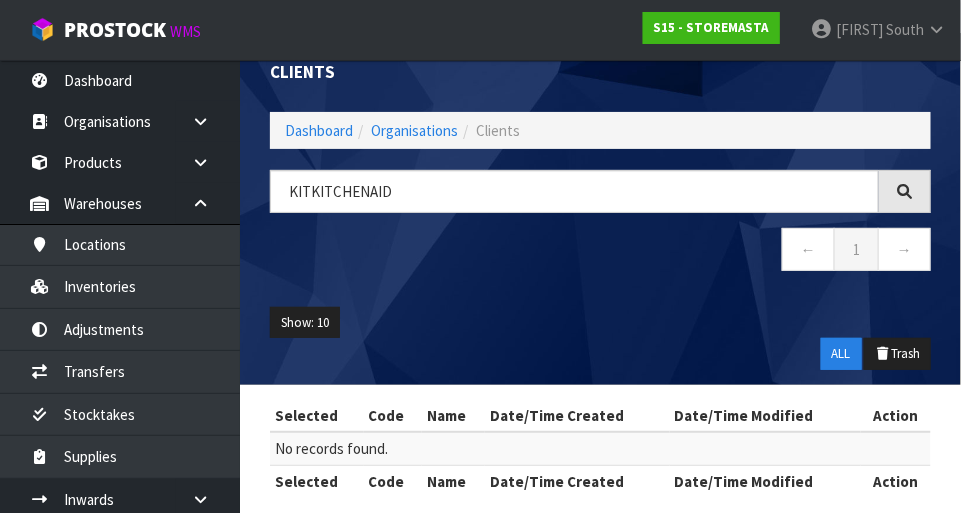 scroll, scrollTop: 21, scrollLeft: 0, axis: vertical 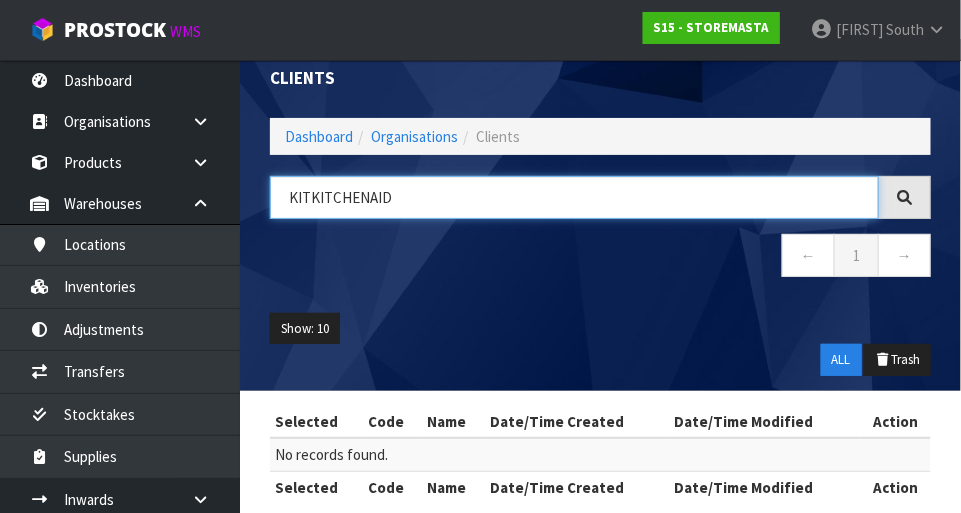 click on "KITKITCHENAID" at bounding box center (574, 197) 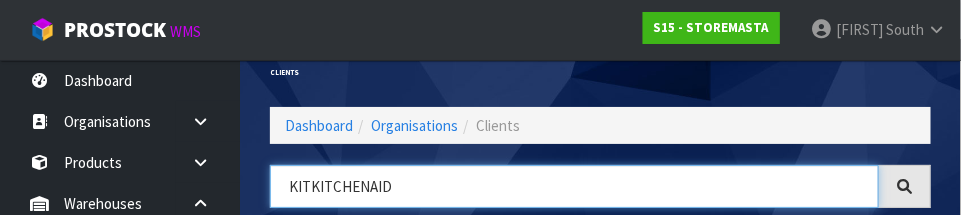 click on "KITKITCHENAID" at bounding box center [574, 186] 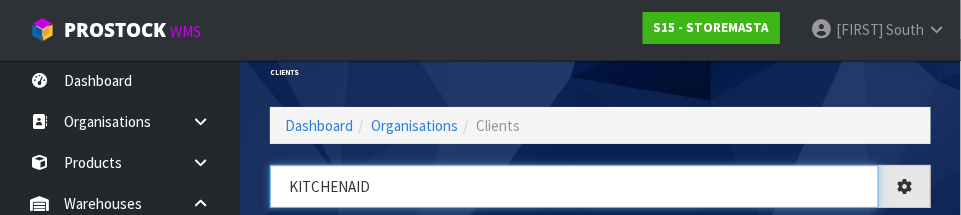 type on "KITCHENAID" 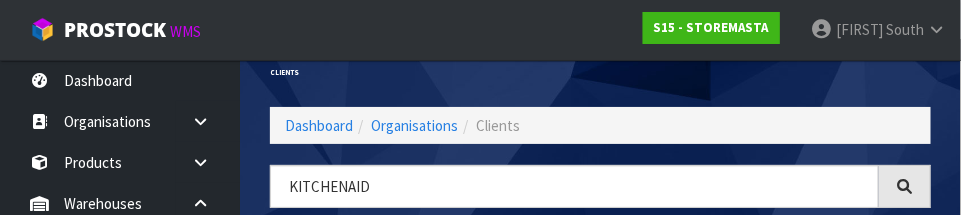 click on "Clients" at bounding box center [600, 73] 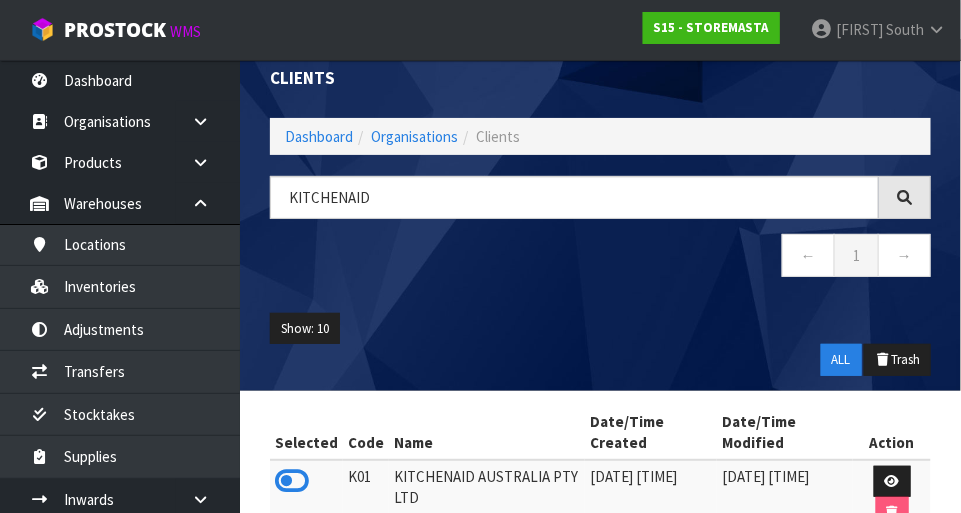 scroll, scrollTop: 129, scrollLeft: 0, axis: vertical 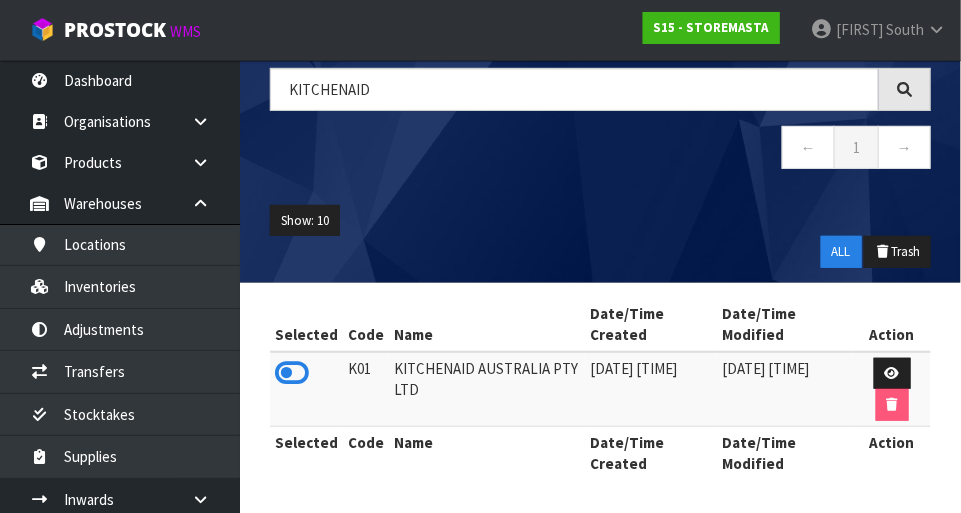 click at bounding box center (292, 373) 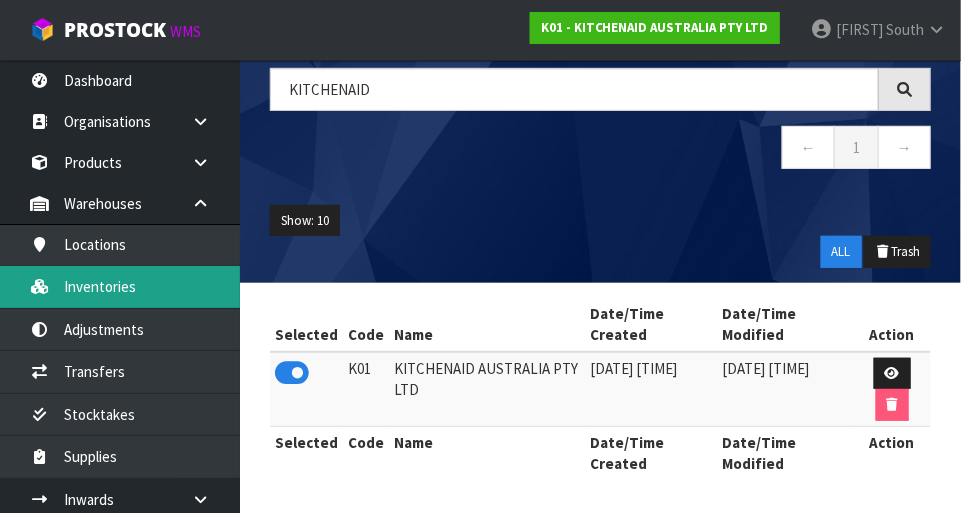 click on "Inventories" at bounding box center [120, 286] 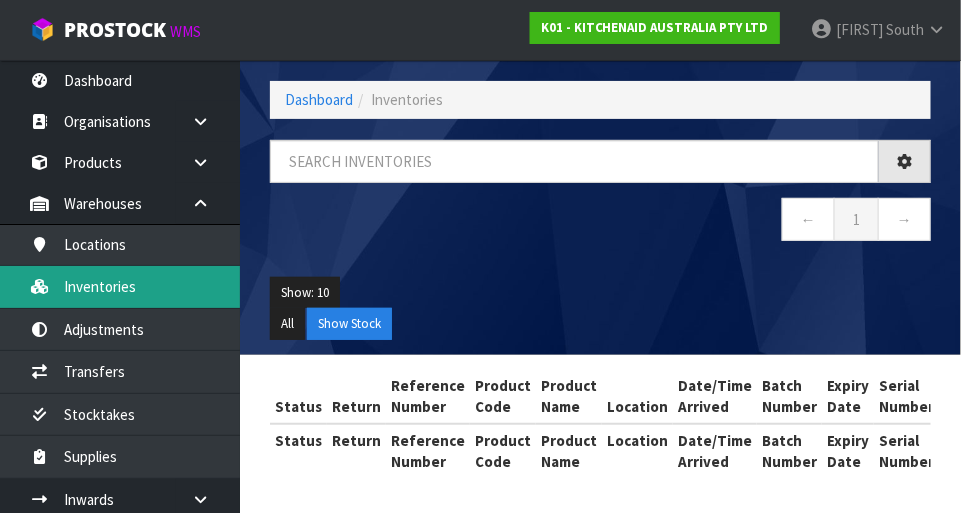 scroll, scrollTop: 81, scrollLeft: 0, axis: vertical 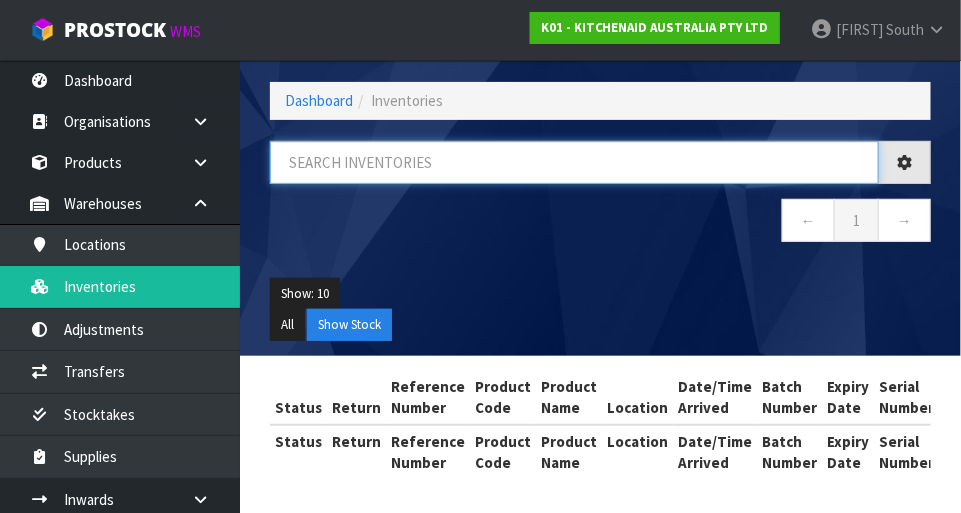 click at bounding box center [574, 162] 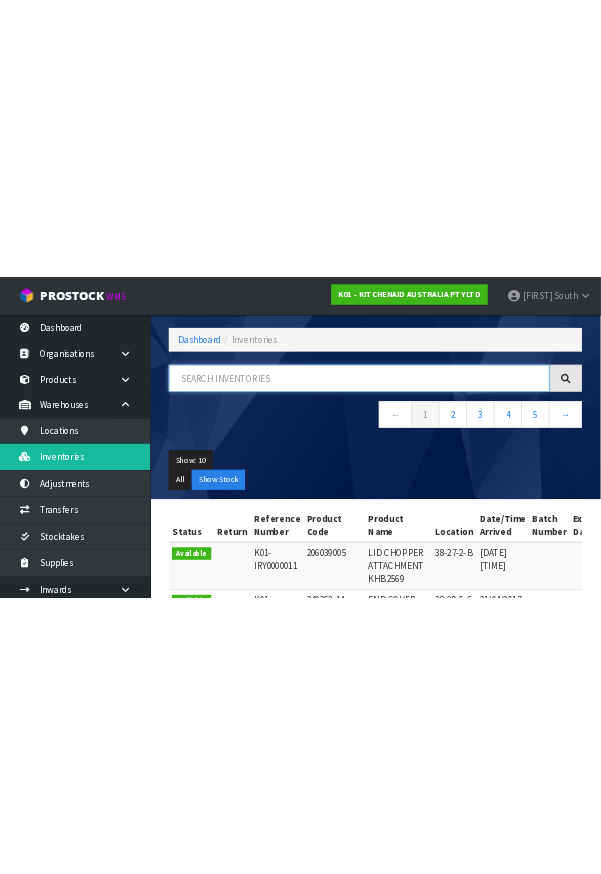 scroll, scrollTop: 0, scrollLeft: 0, axis: both 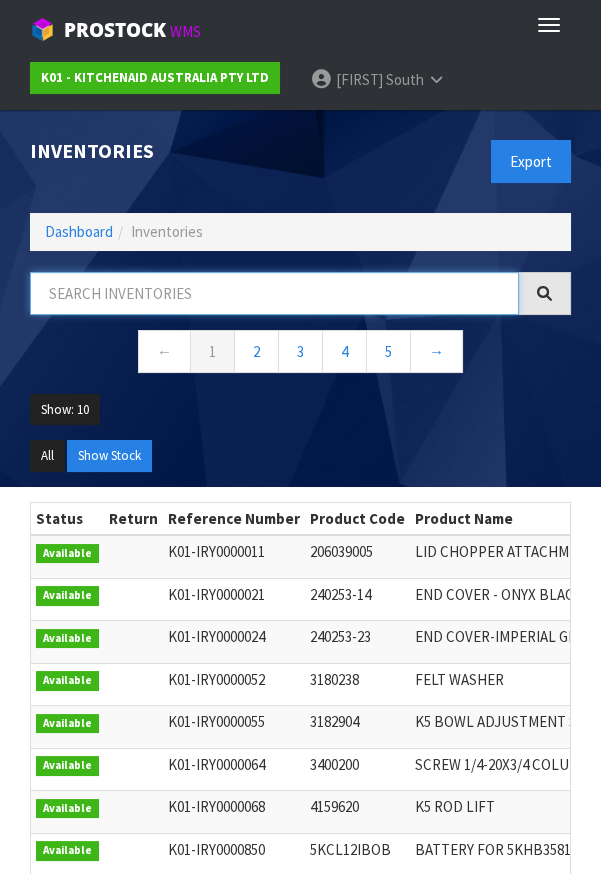 click at bounding box center (274, 293) 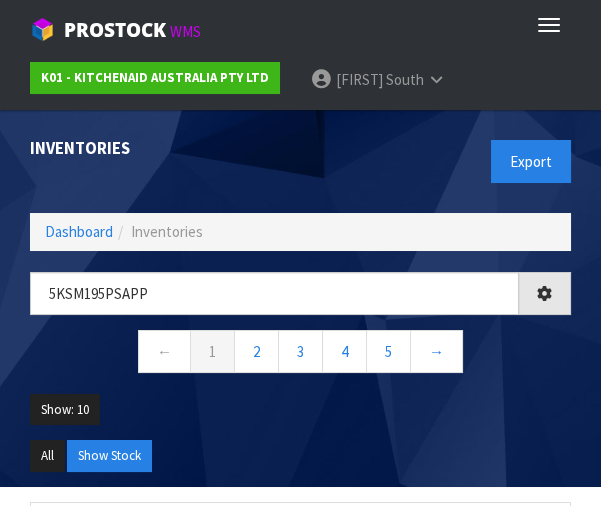 click on "5KSM195PSAPP
←
1 2 3 4 5
→" at bounding box center (300, 333) 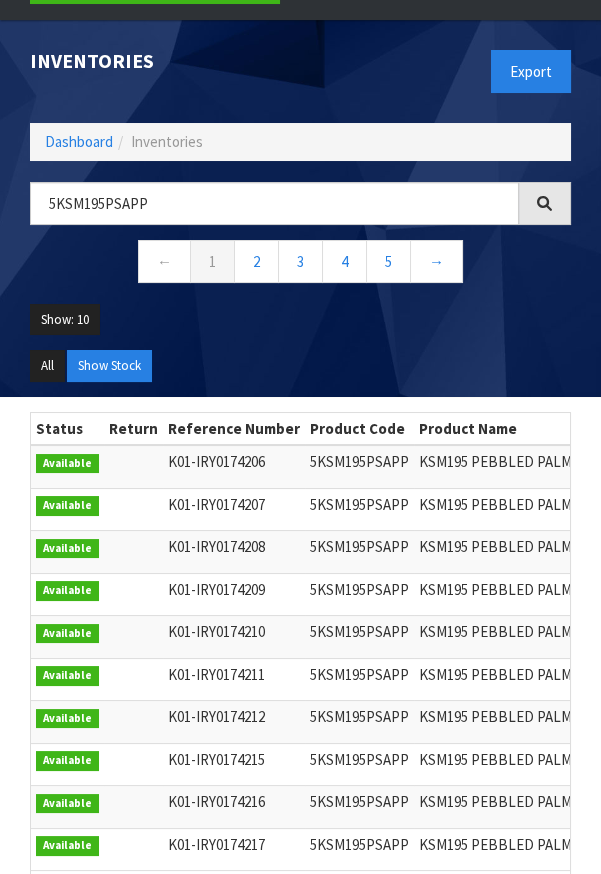 scroll, scrollTop: 141, scrollLeft: 0, axis: vertical 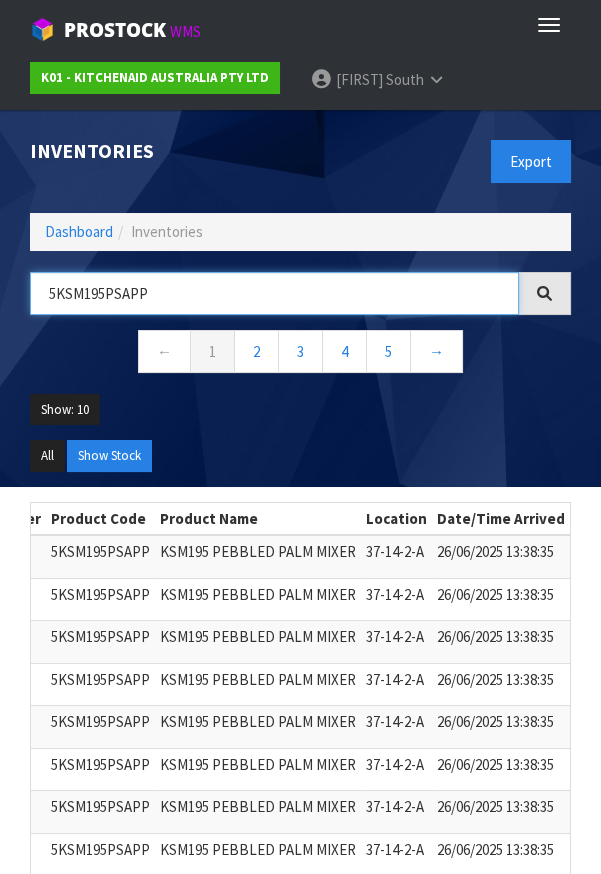 click on "5KSM195PSAPP" at bounding box center [274, 293] 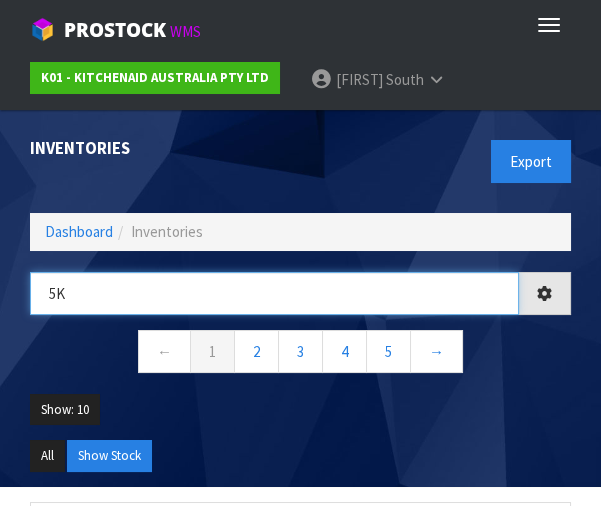 type on "5" 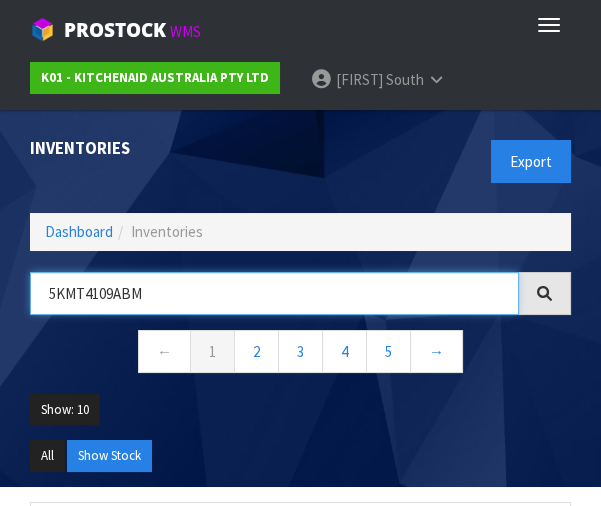 type on "5KMT4109ABM" 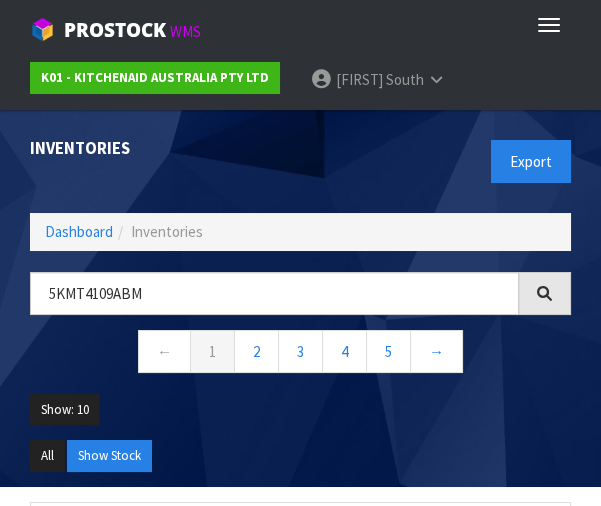 click on "Show: 10
5
10
25
50" at bounding box center [300, 417] 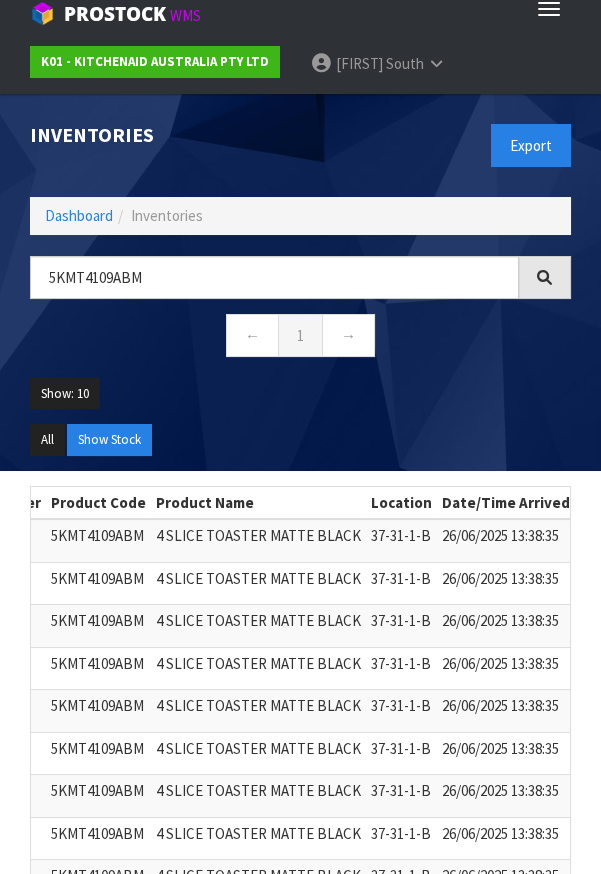 scroll, scrollTop: 109, scrollLeft: 0, axis: vertical 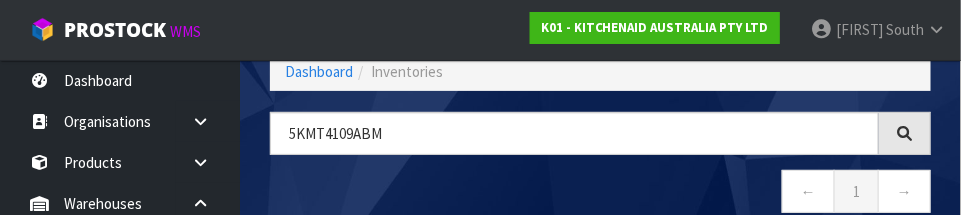 click on "5KMT4109ABM
←
1
→" at bounding box center (600, 173) 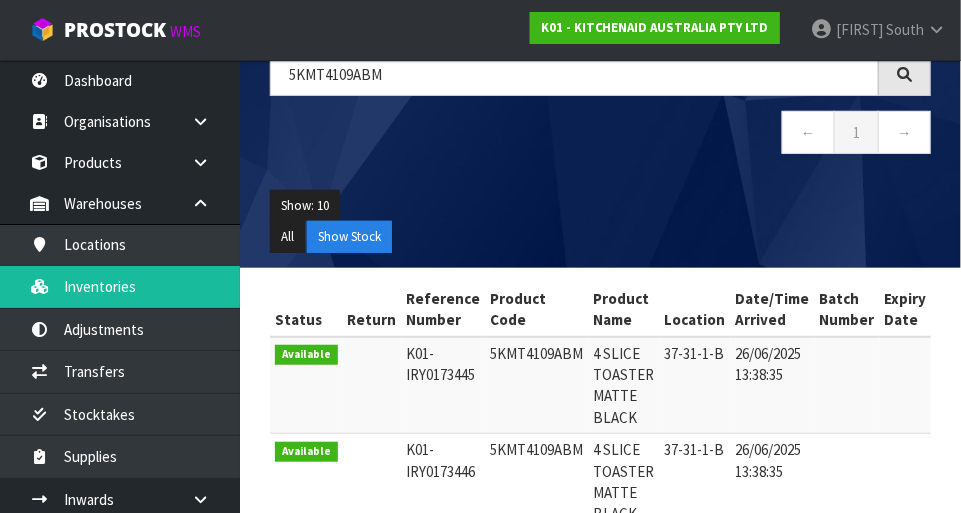 scroll, scrollTop: 169, scrollLeft: 0, axis: vertical 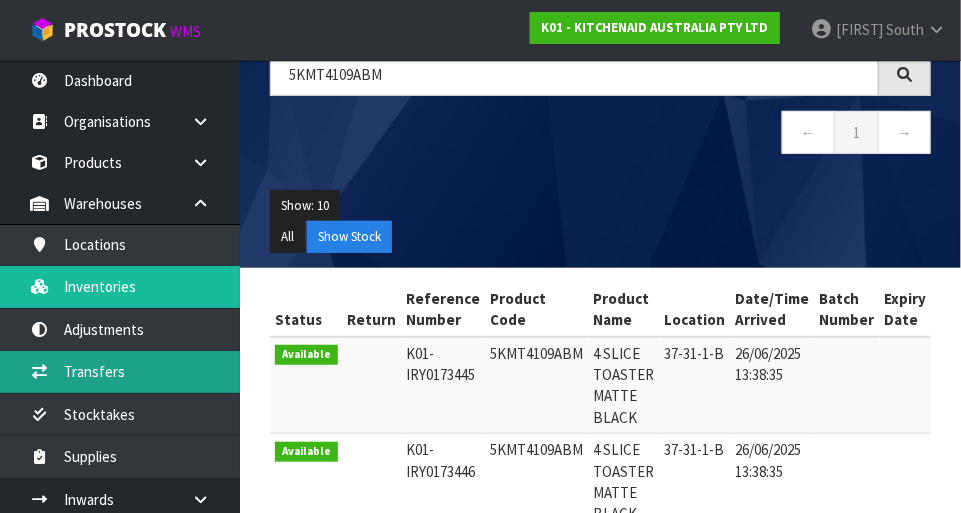 click on "Transfers" at bounding box center [120, 371] 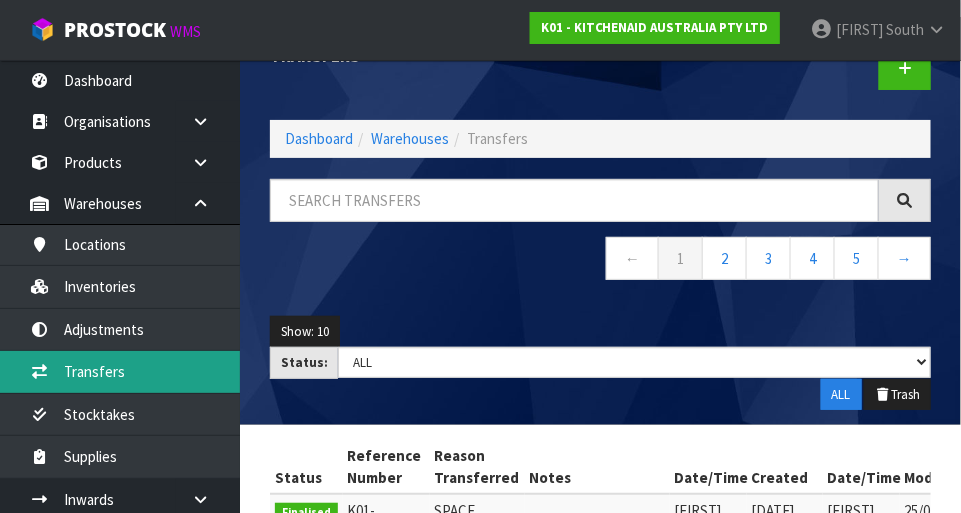 scroll, scrollTop: 0, scrollLeft: 0, axis: both 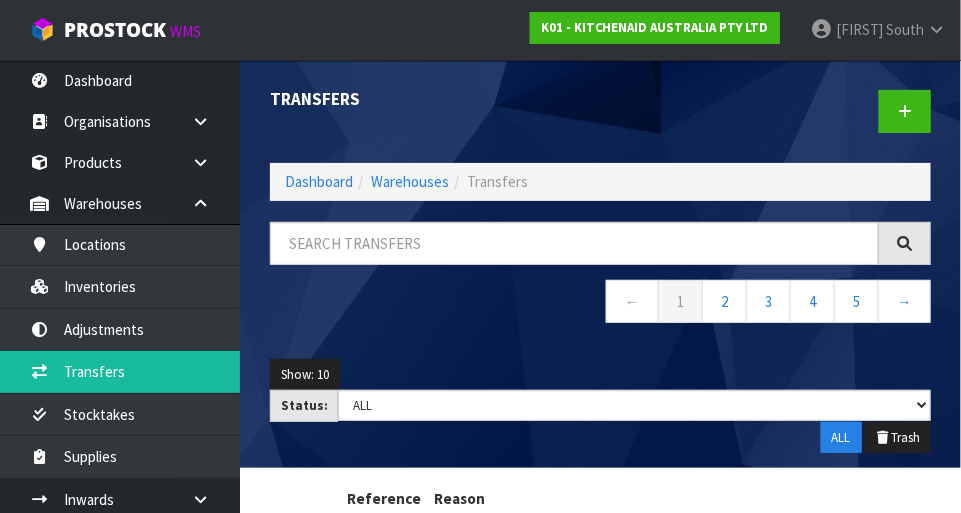 click at bounding box center [774, 111] 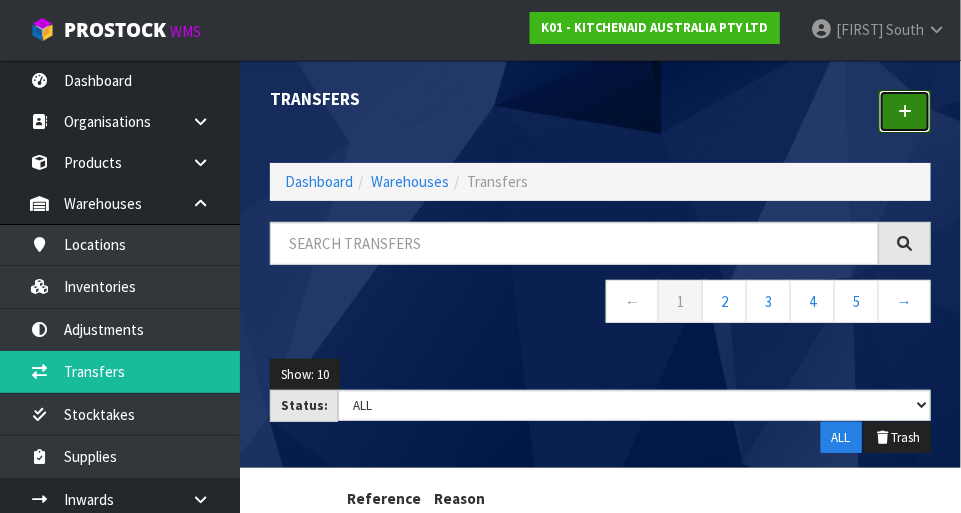 click at bounding box center (905, 111) 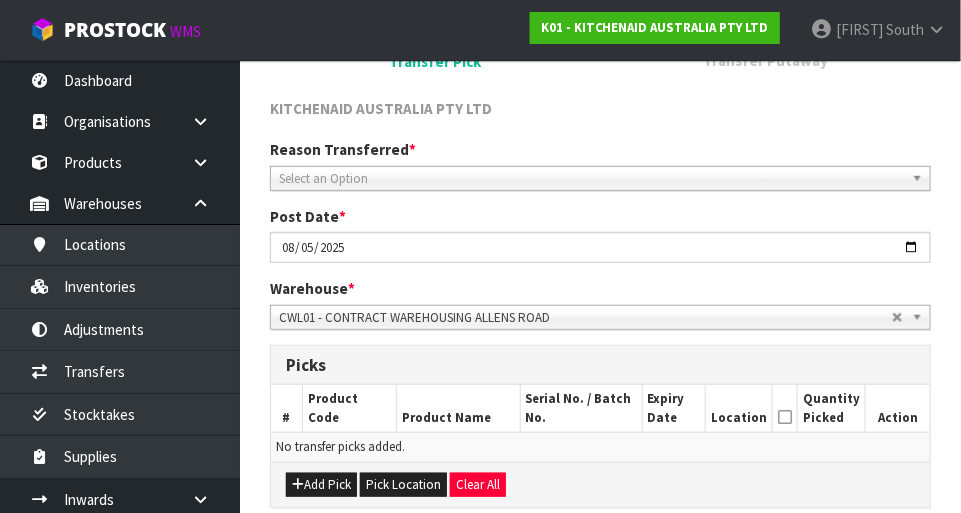 scroll, scrollTop: 204, scrollLeft: 0, axis: vertical 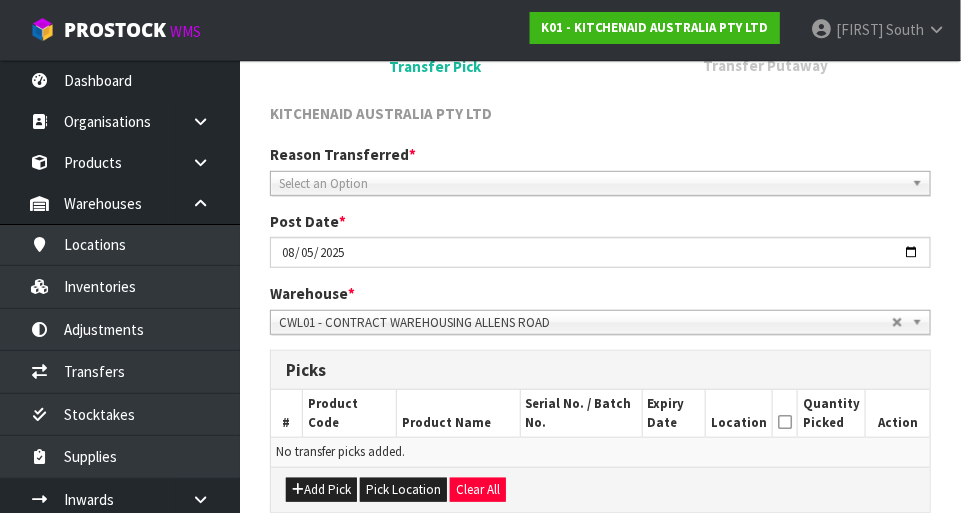 click on "Reason Transferred  *
Space Allocation Damage Expired Stock Repair QA
Select an Option" at bounding box center [600, 169] 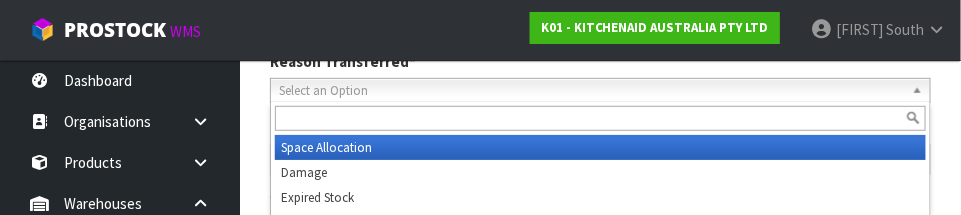 scroll, scrollTop: 296, scrollLeft: 0, axis: vertical 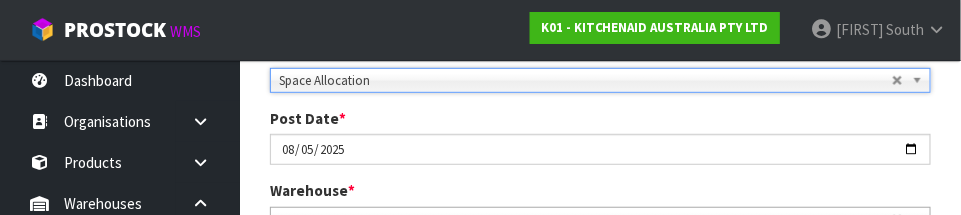 click on "Post Date  *
[DATE]" at bounding box center (600, 136) 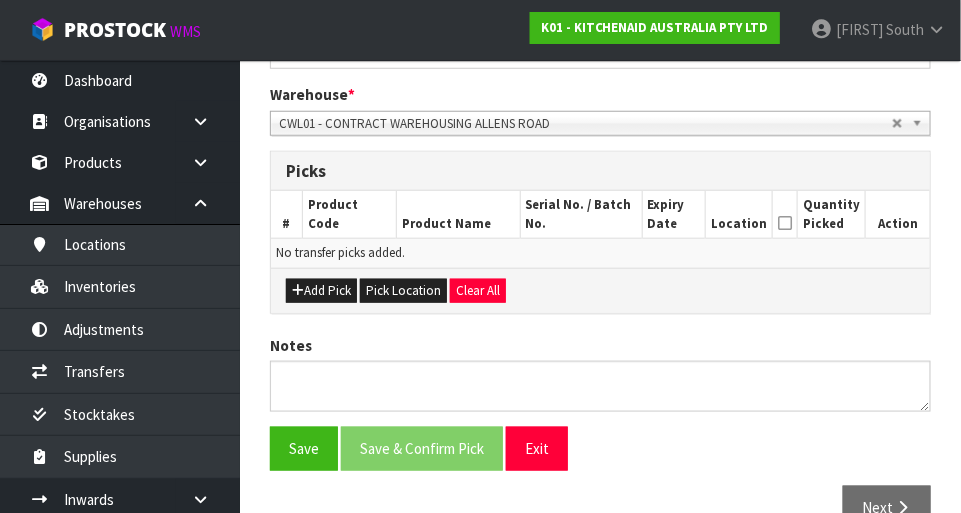 scroll, scrollTop: 398, scrollLeft: 0, axis: vertical 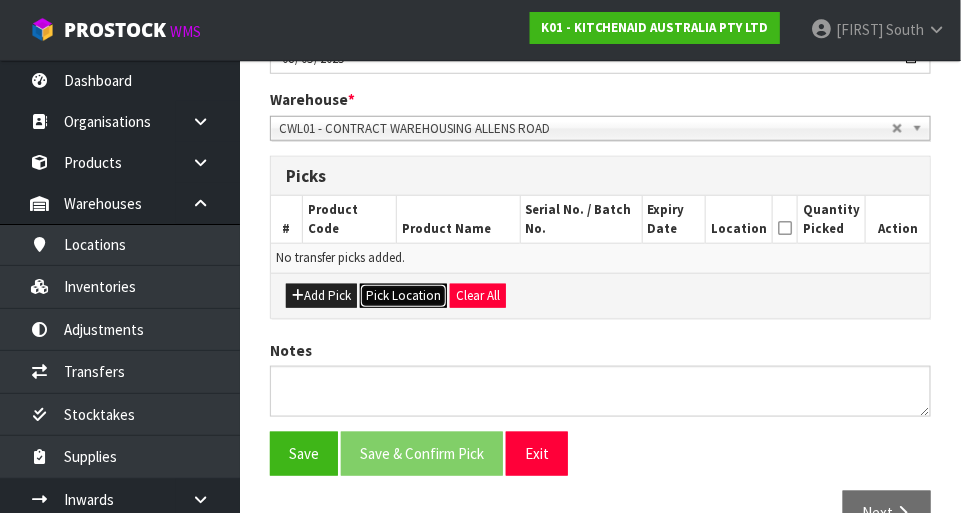 click on "Pick Location" at bounding box center (403, 296) 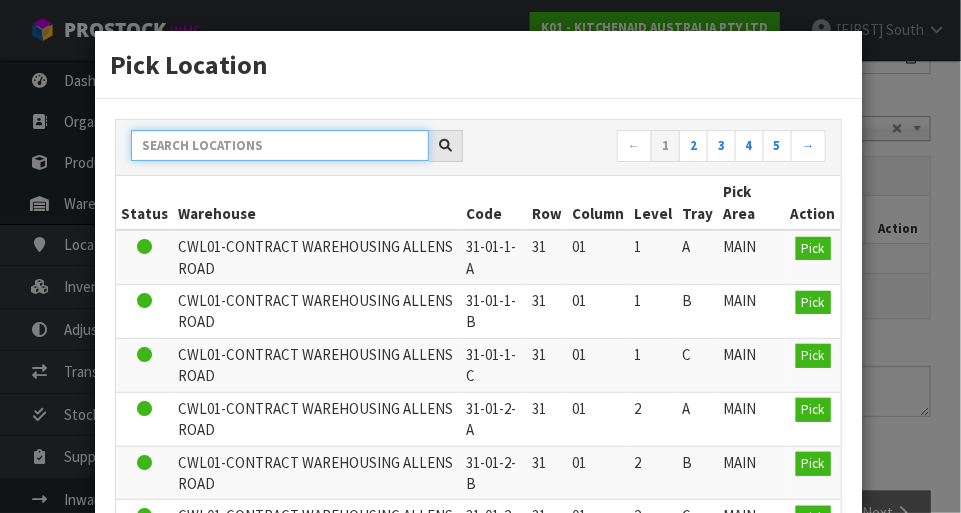 click at bounding box center (280, 145) 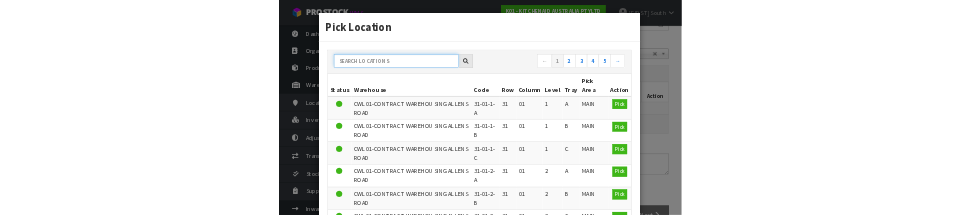 scroll, scrollTop: 389, scrollLeft: 0, axis: vertical 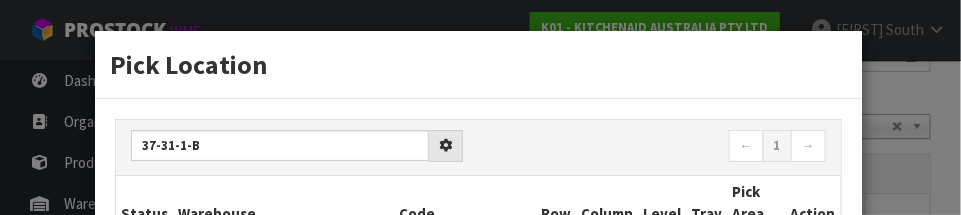 click on "Pick Location" at bounding box center [478, 65] 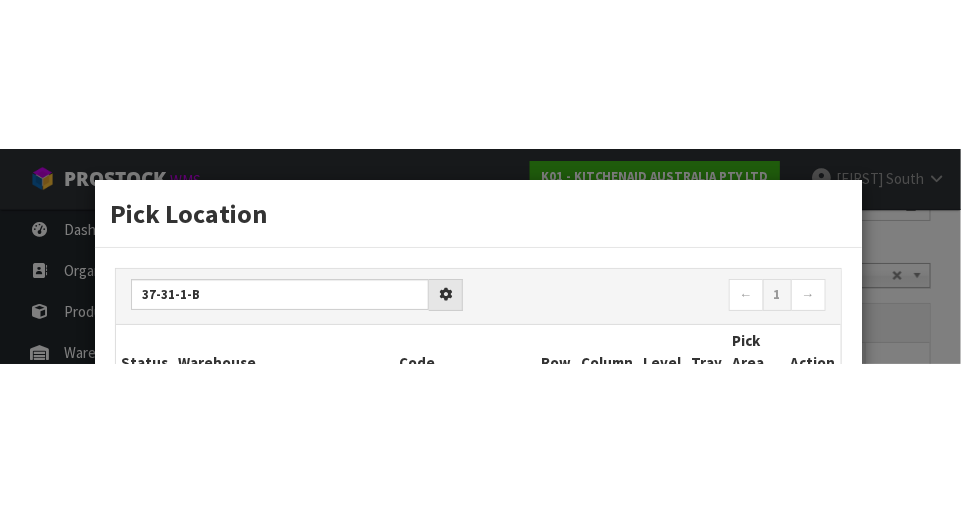 scroll, scrollTop: 398, scrollLeft: 0, axis: vertical 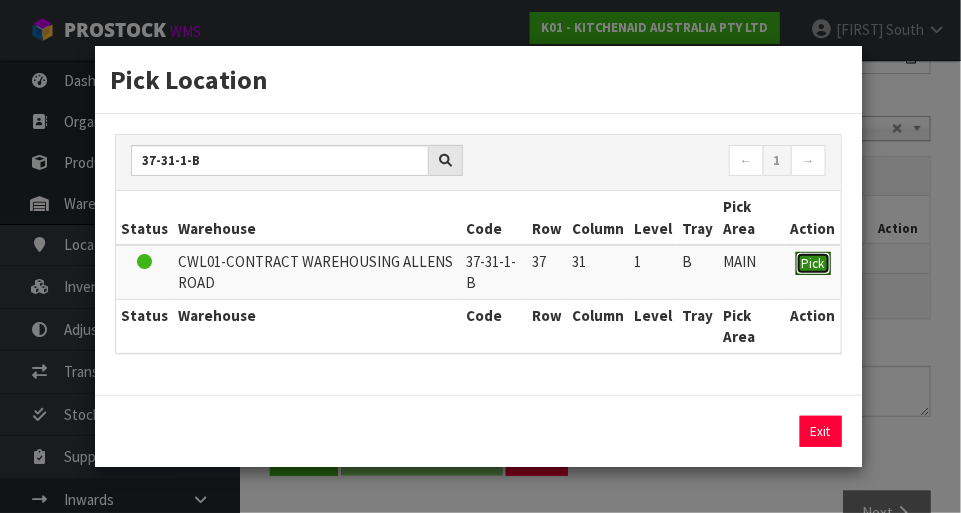 click on "Pick" at bounding box center [813, 264] 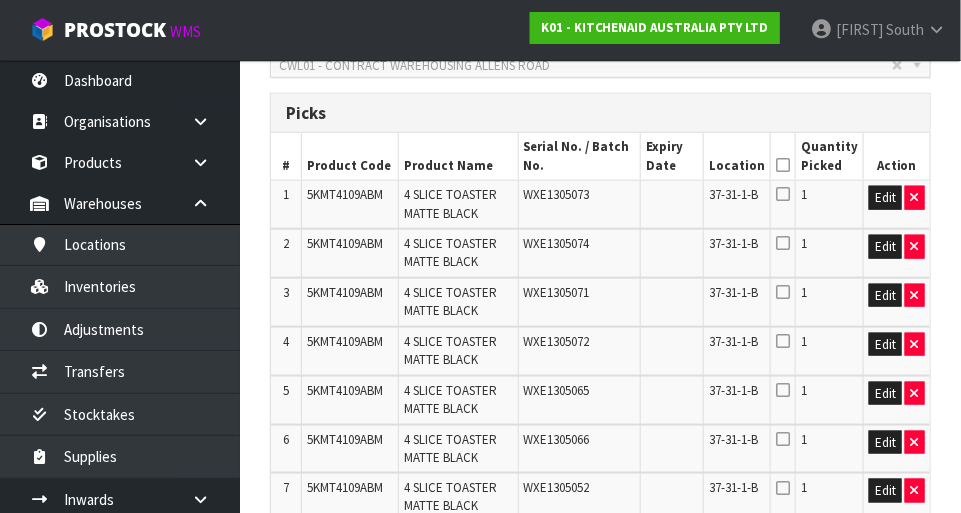 scroll, scrollTop: 460, scrollLeft: 0, axis: vertical 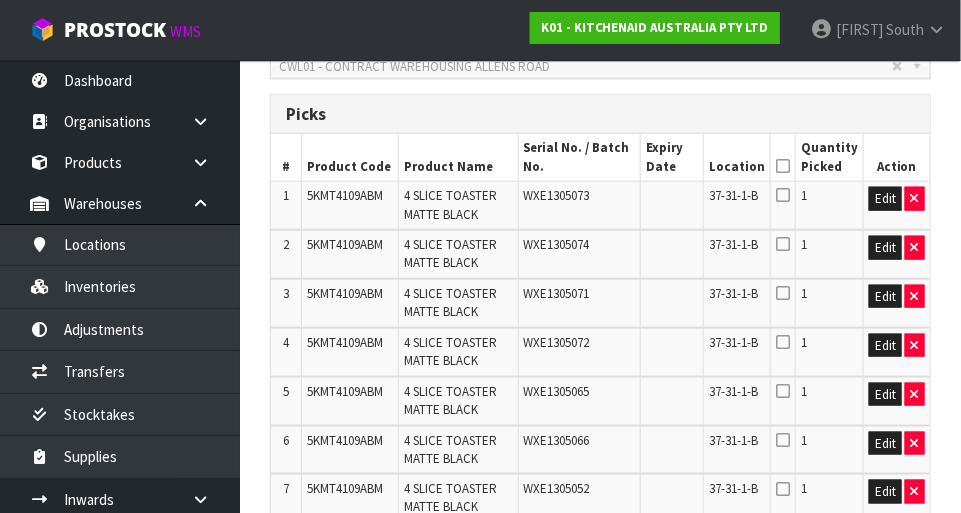 click on "Location" at bounding box center (736, 157) 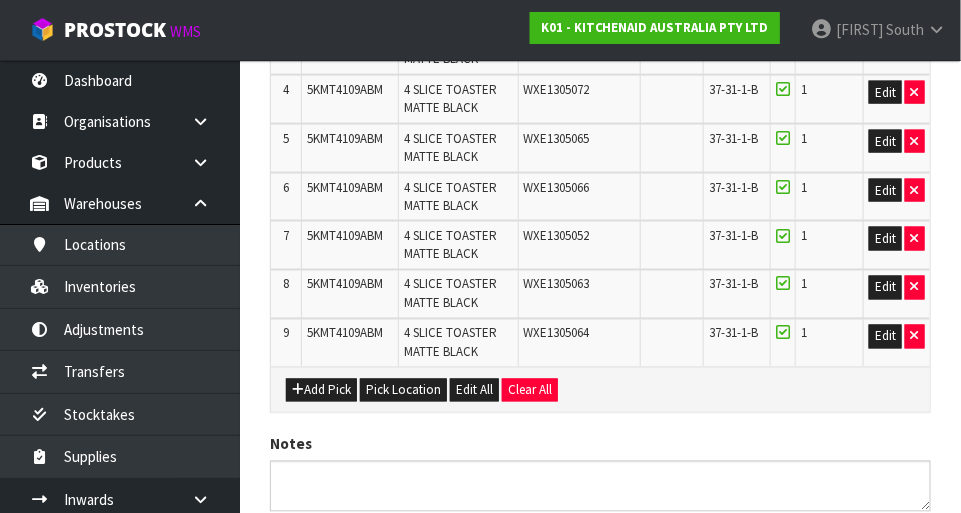 scroll, scrollTop: 849, scrollLeft: 0, axis: vertical 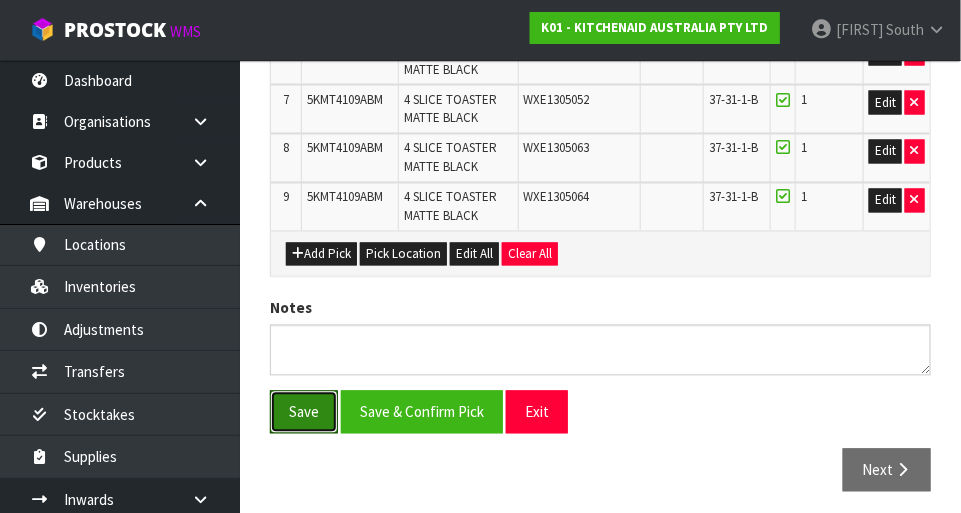 click on "Save" at bounding box center (304, 412) 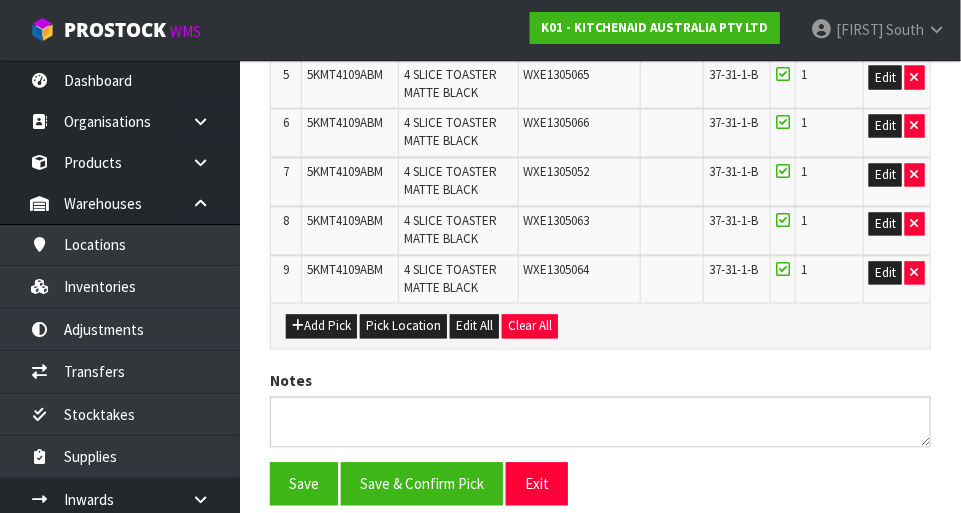scroll, scrollTop: 0, scrollLeft: 0, axis: both 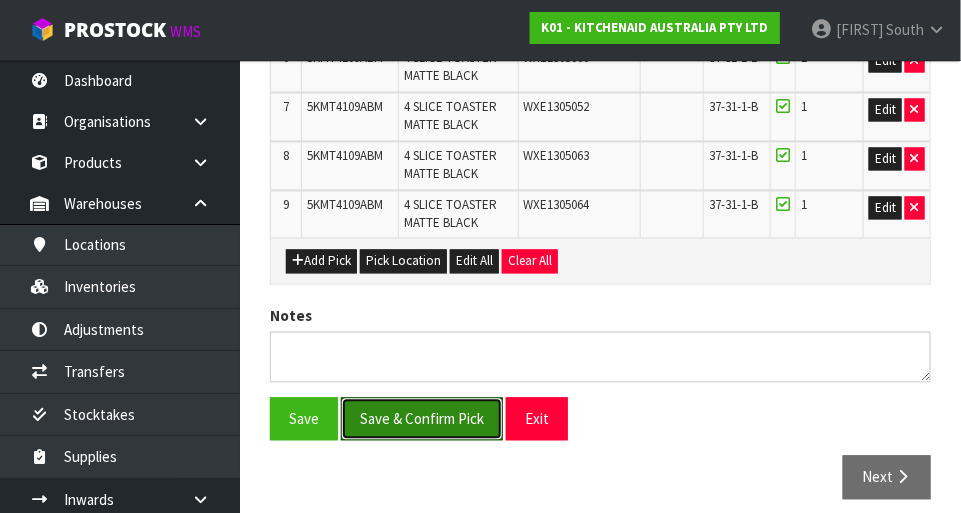 click on "Save & Confirm Pick" at bounding box center [422, 419] 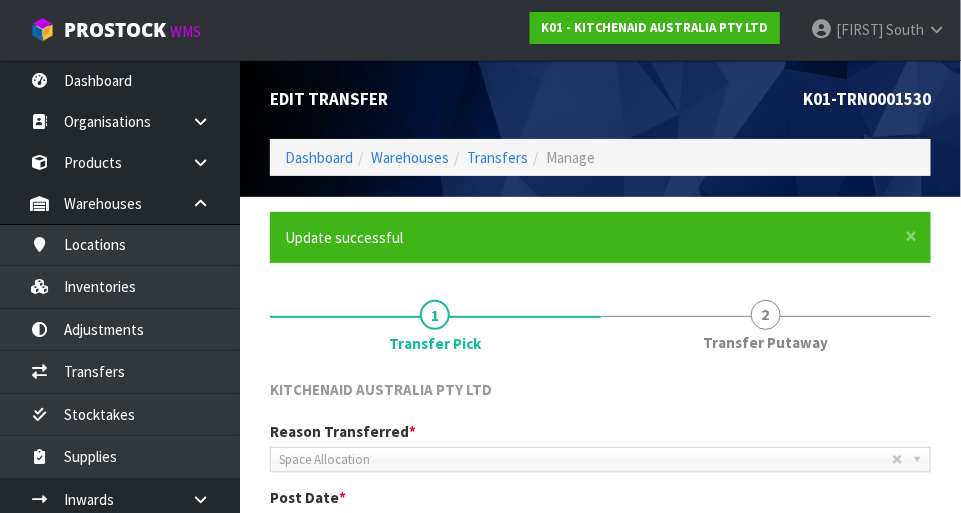 scroll, scrollTop: 878, scrollLeft: 0, axis: vertical 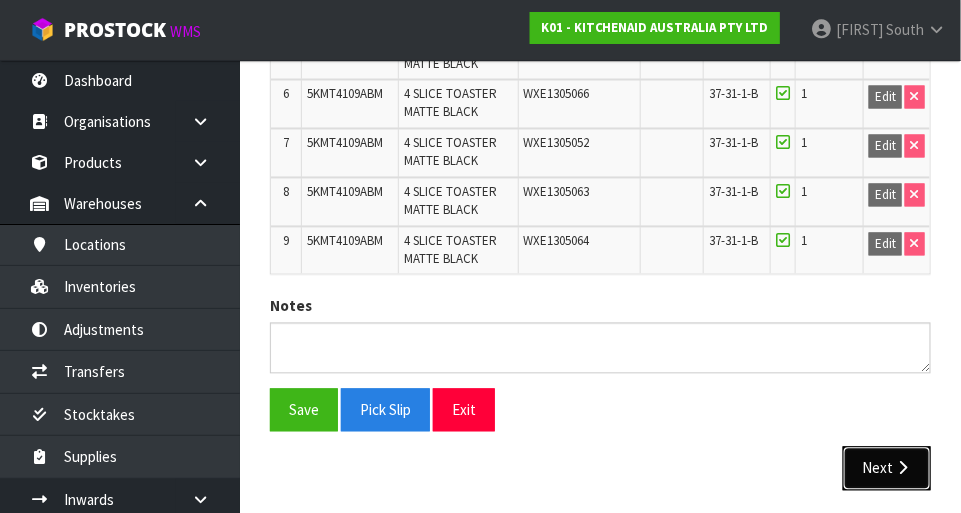 click at bounding box center (902, 468) 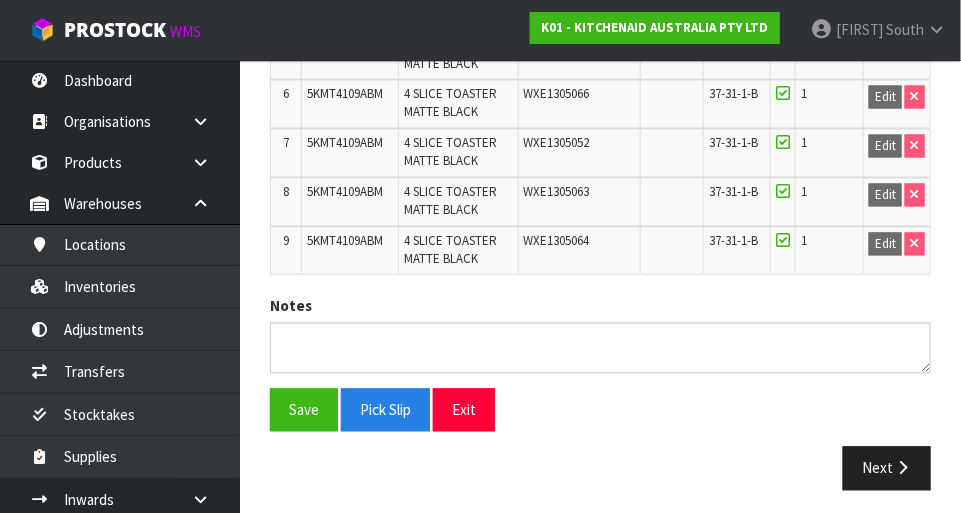 scroll, scrollTop: 0, scrollLeft: 0, axis: both 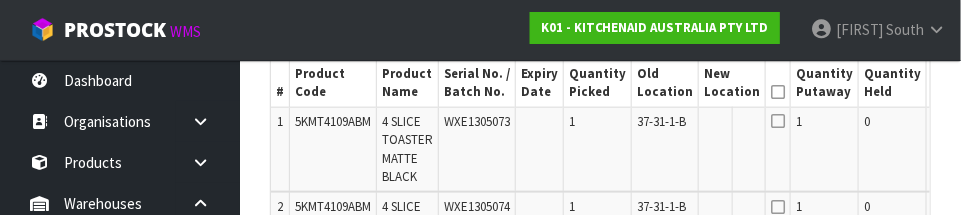 click at bounding box center (716, 149) 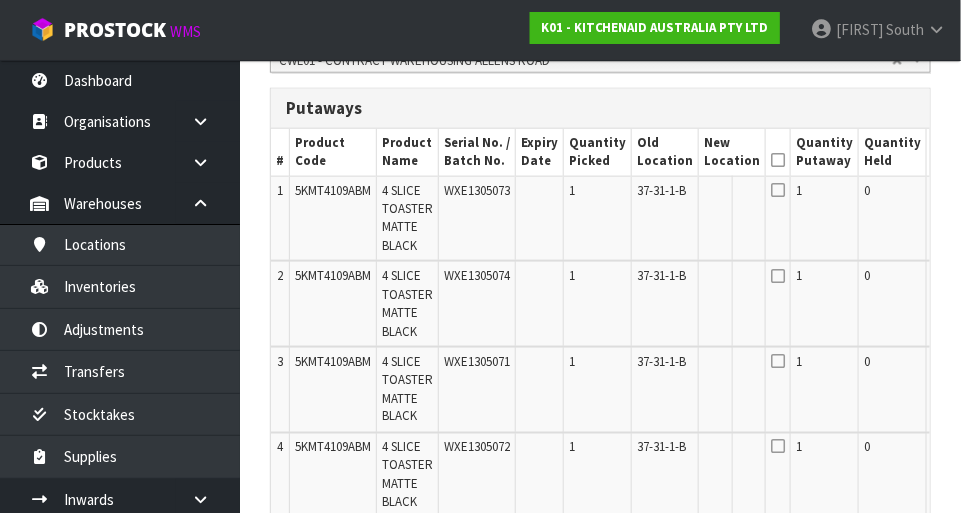 scroll, scrollTop: 540, scrollLeft: 0, axis: vertical 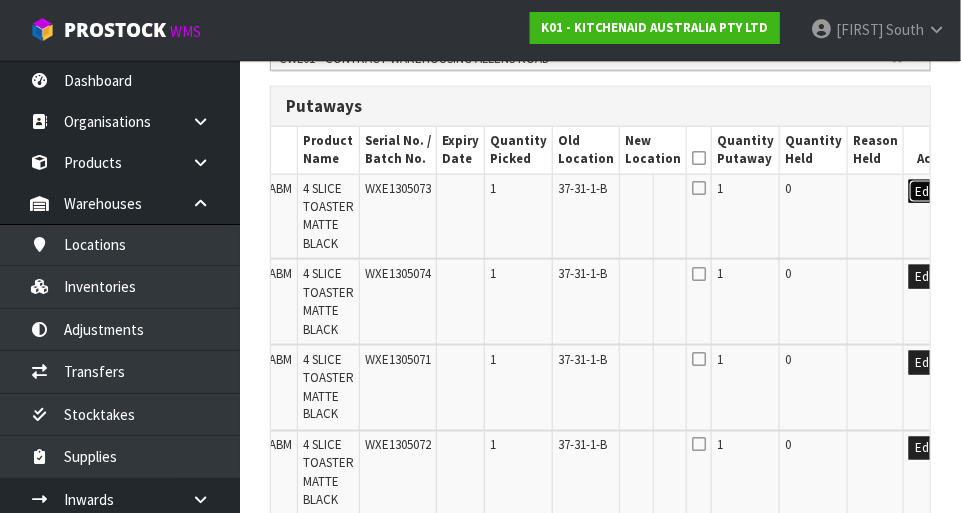 click on "Edit" at bounding box center (925, 192) 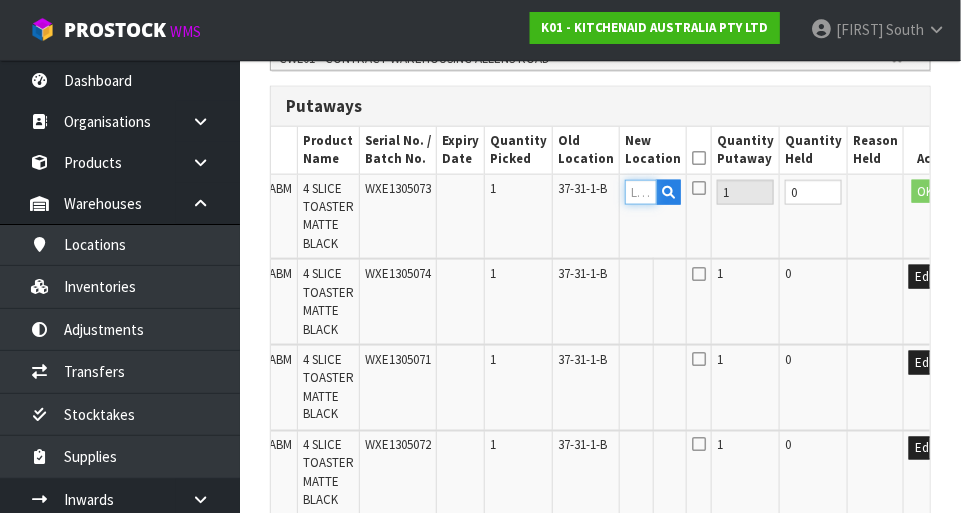 click at bounding box center [641, 192] 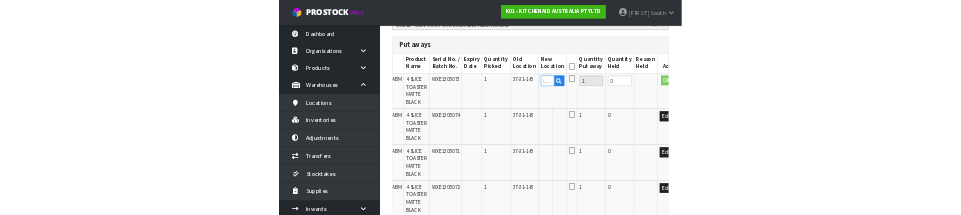 scroll, scrollTop: 531, scrollLeft: 0, axis: vertical 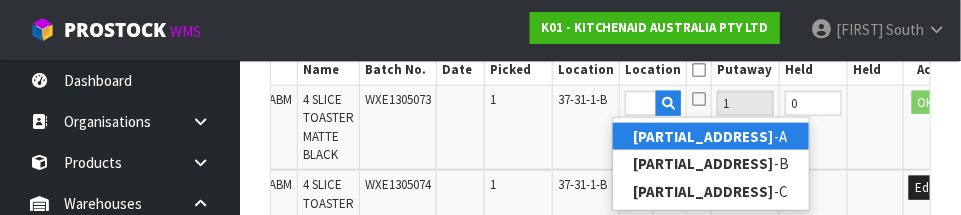 click on "38-21-5 -A" at bounding box center (711, 136) 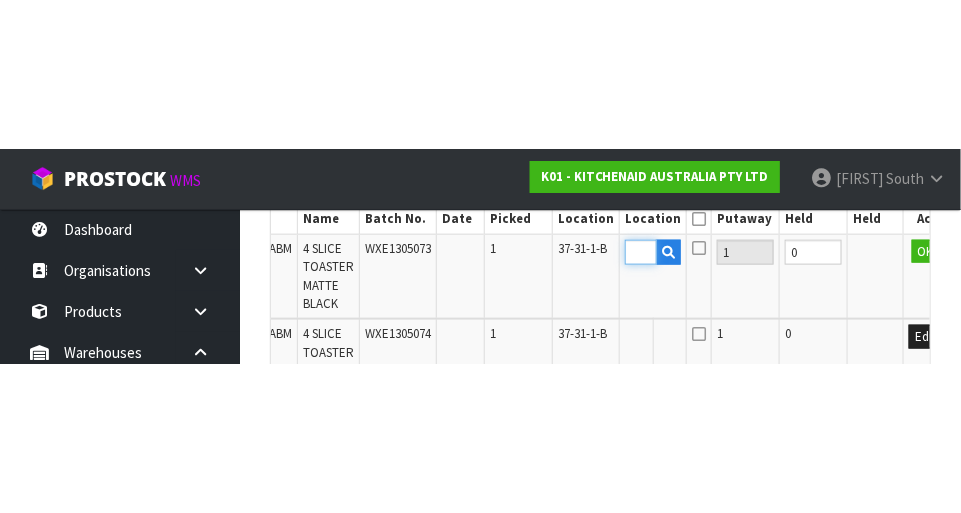 scroll, scrollTop: 627, scrollLeft: 0, axis: vertical 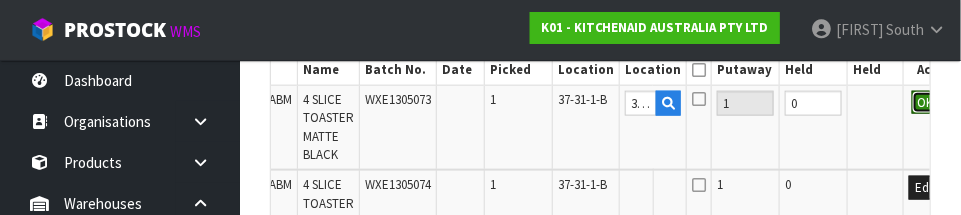 click on "OK" at bounding box center (926, 103) 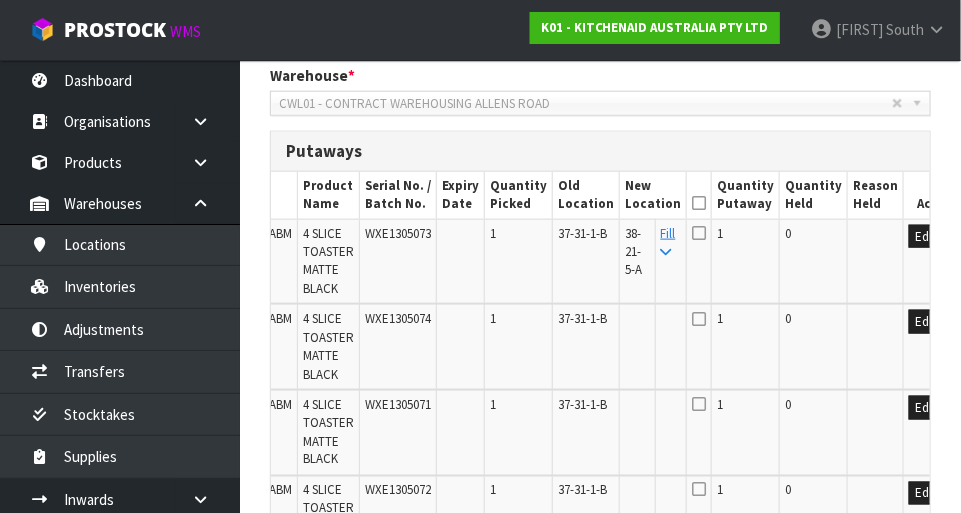 scroll, scrollTop: 486, scrollLeft: 0, axis: vertical 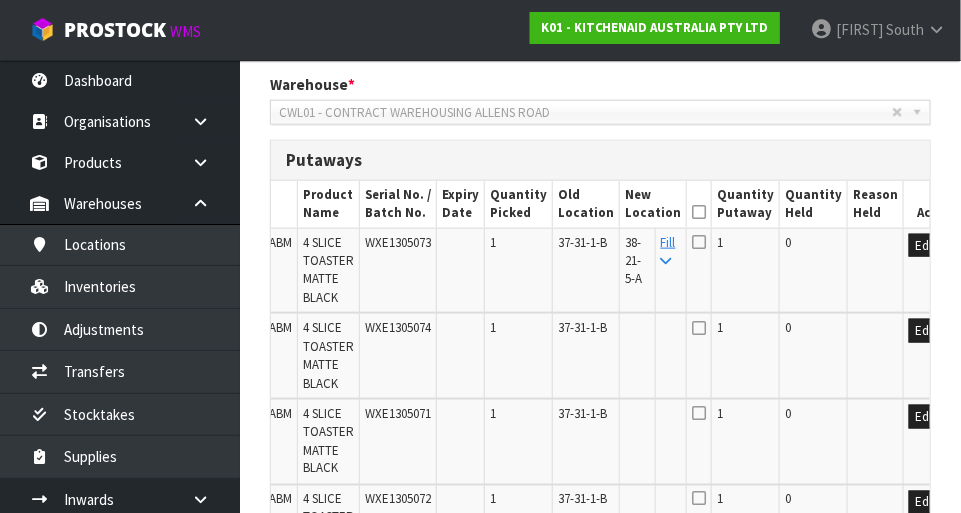 click on "Fill" at bounding box center (668, 251) 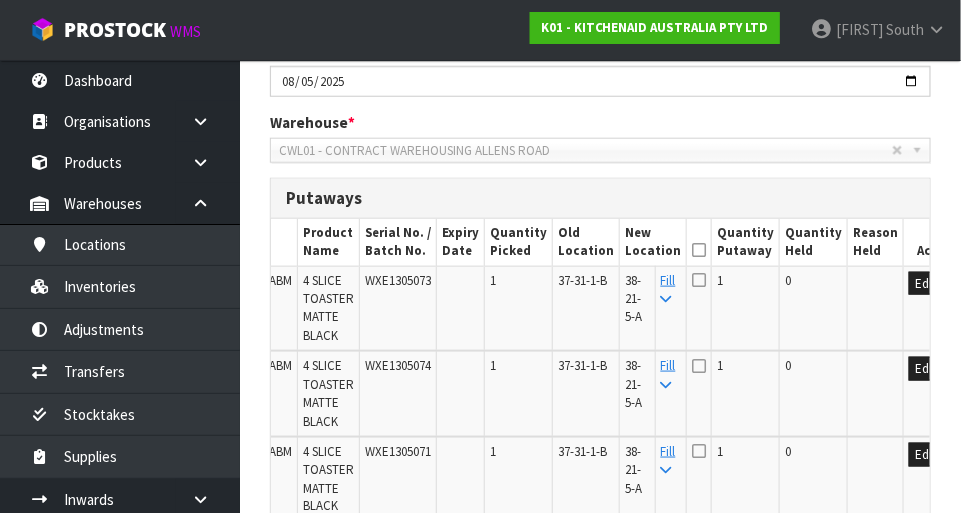 scroll, scrollTop: 452, scrollLeft: 0, axis: vertical 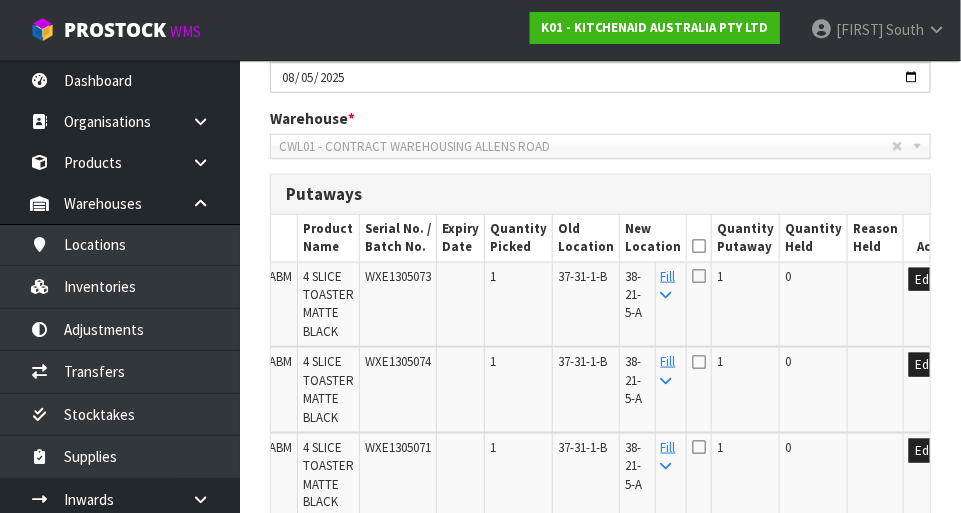 click at bounding box center (699, 238) 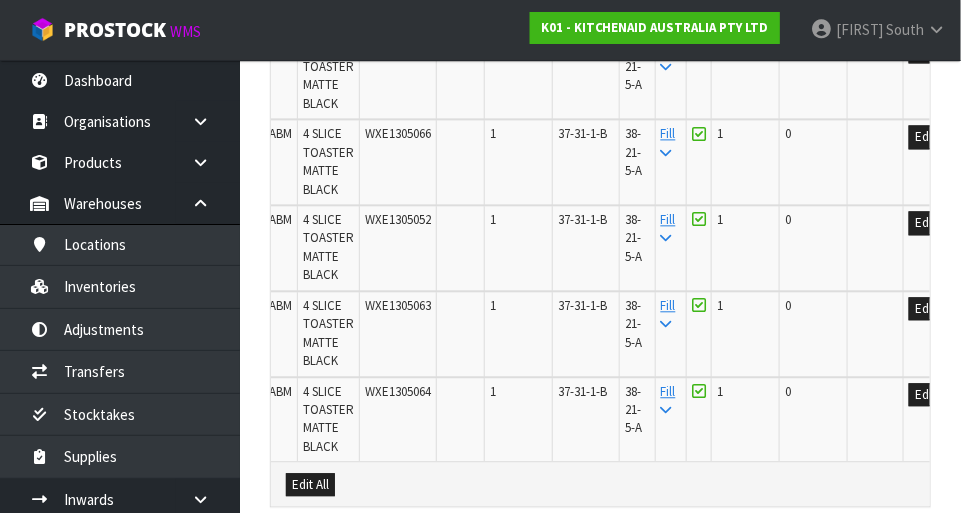 scroll, scrollTop: 1253, scrollLeft: 0, axis: vertical 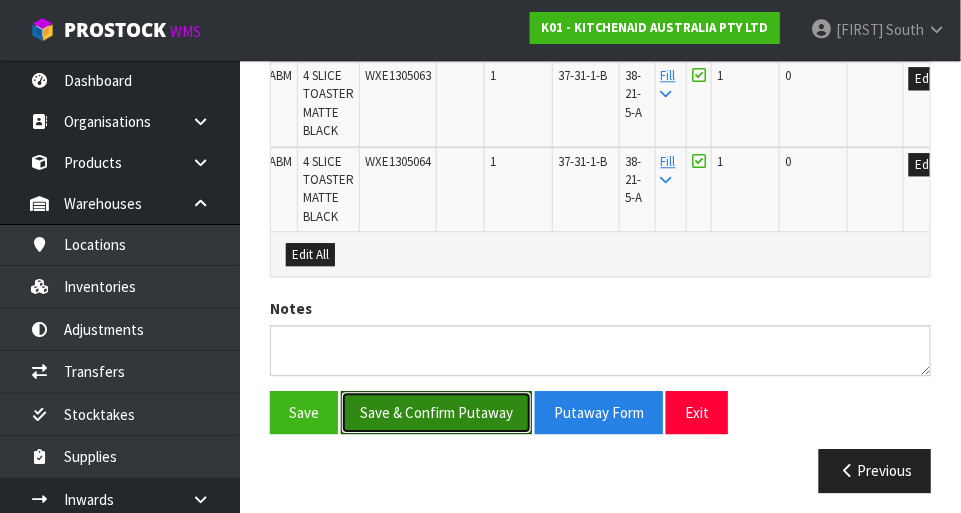 click on "Save & Confirm Putaway" at bounding box center (436, 412) 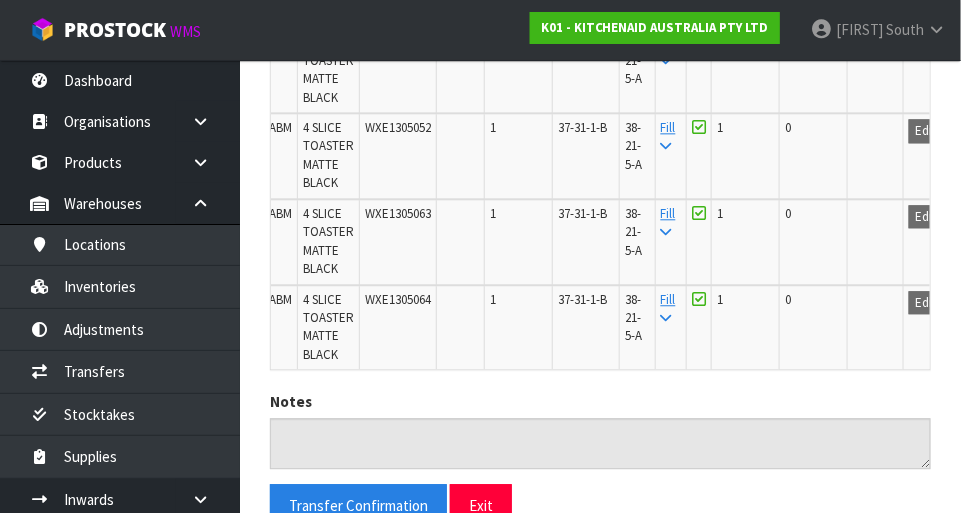 scroll, scrollTop: 1210, scrollLeft: 0, axis: vertical 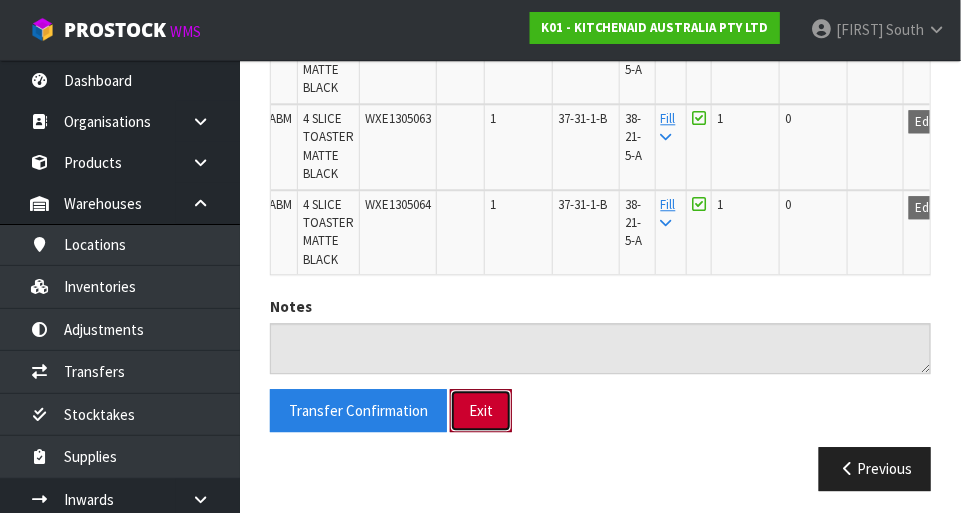 click on "Exit" at bounding box center [481, 410] 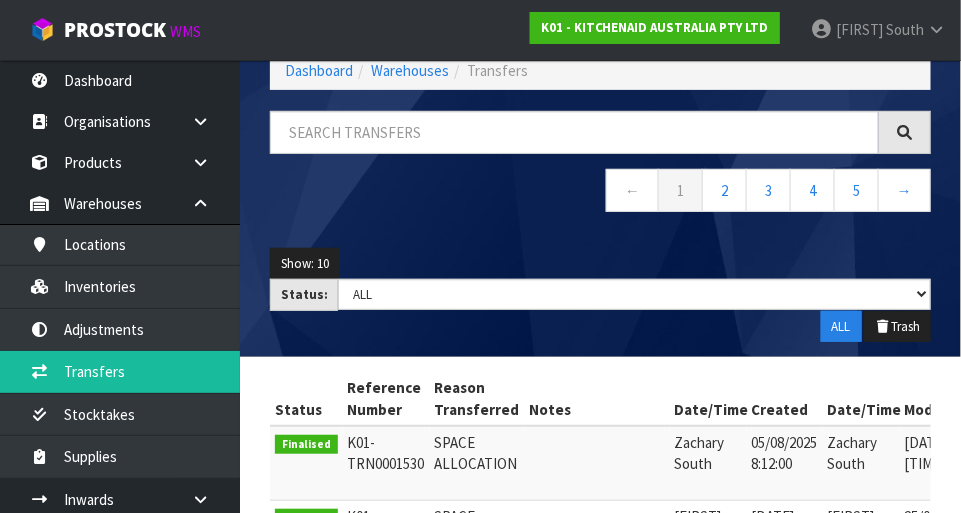 scroll, scrollTop: 889, scrollLeft: 0, axis: vertical 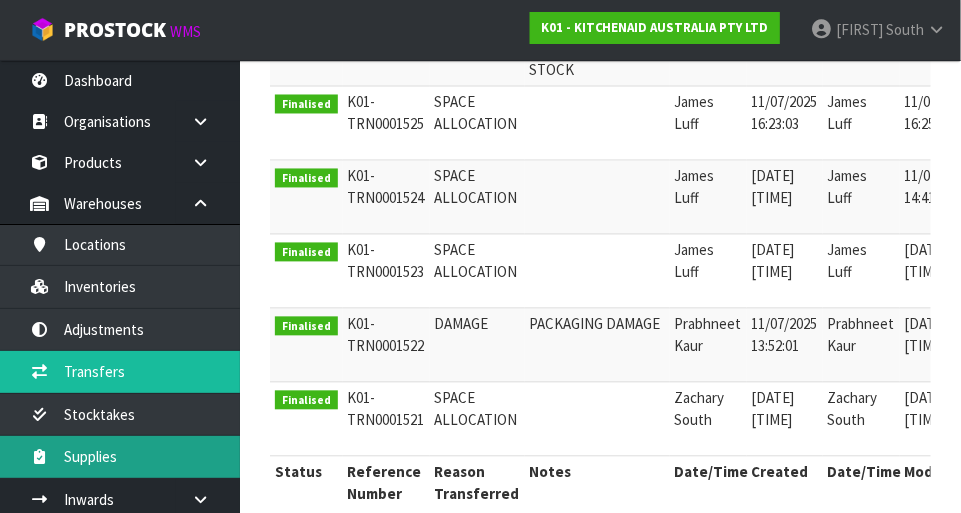 click at bounding box center [39, 456] 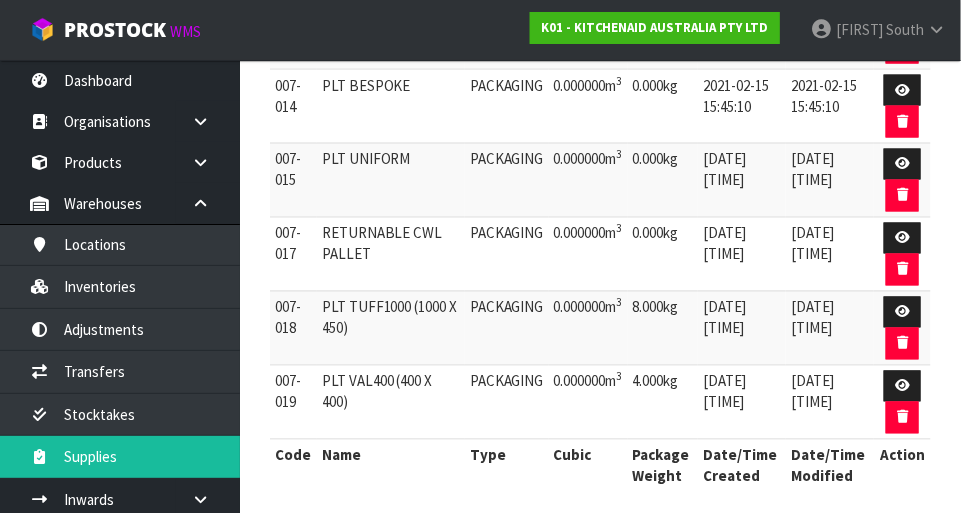 scroll, scrollTop: 0, scrollLeft: 0, axis: both 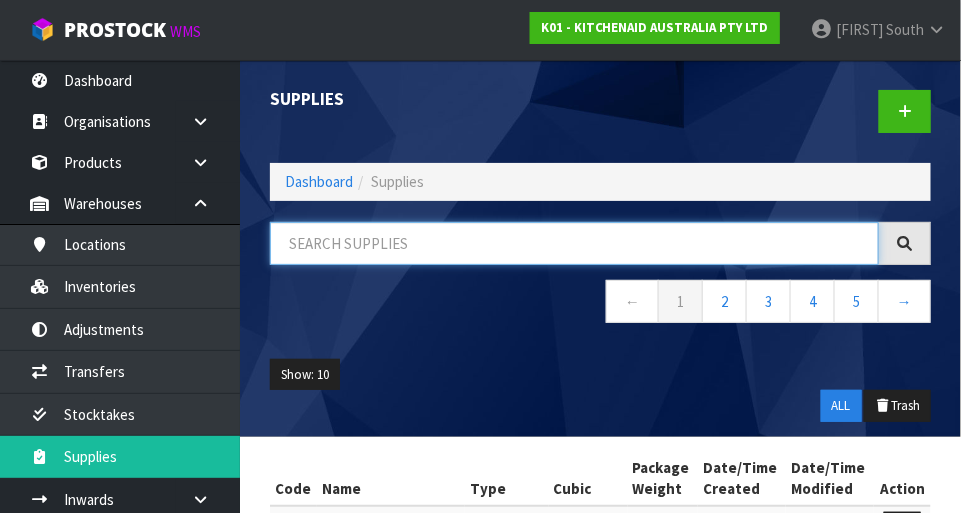 click at bounding box center [574, 243] 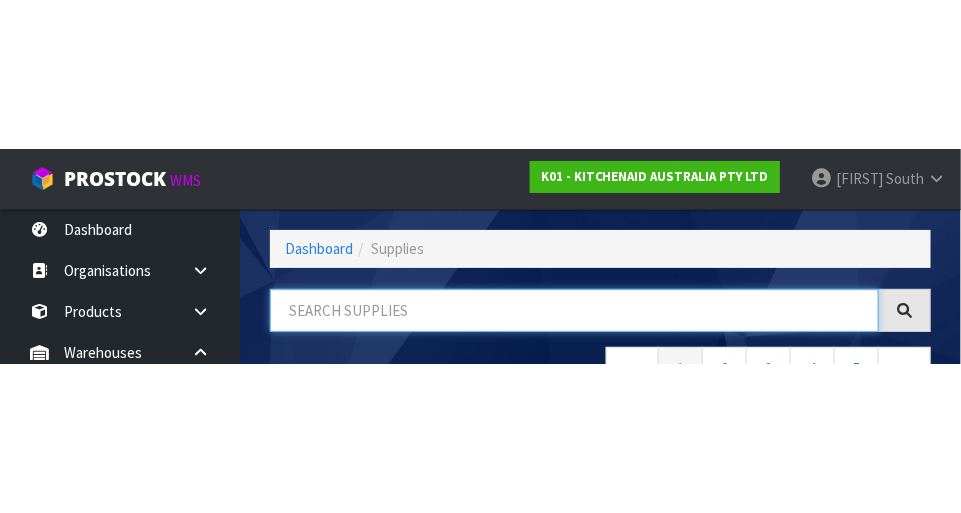 scroll, scrollTop: 135, scrollLeft: 0, axis: vertical 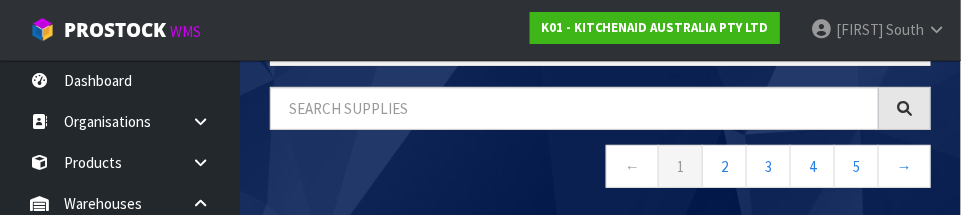 click on "←
1 2 3 4 5
→" at bounding box center [600, 169] 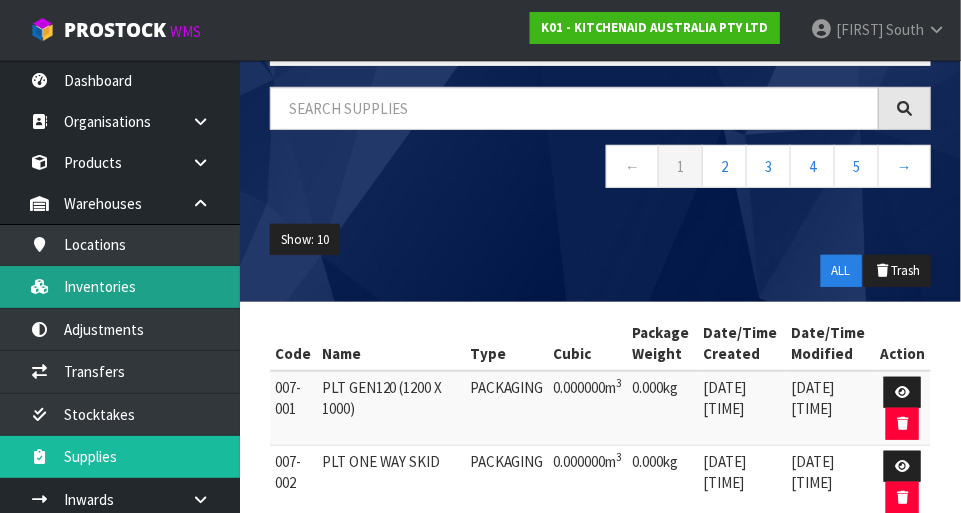 click on "Inventories" at bounding box center [120, 286] 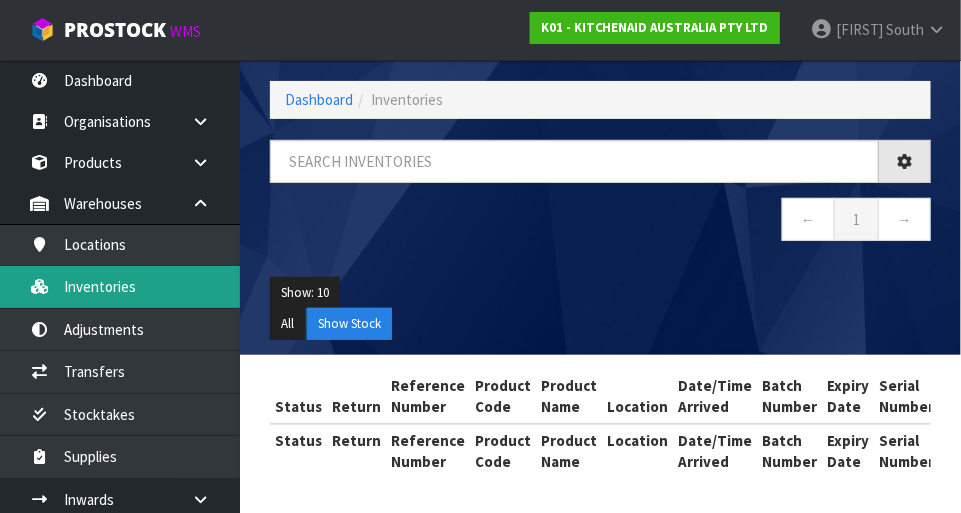 scroll, scrollTop: 81, scrollLeft: 0, axis: vertical 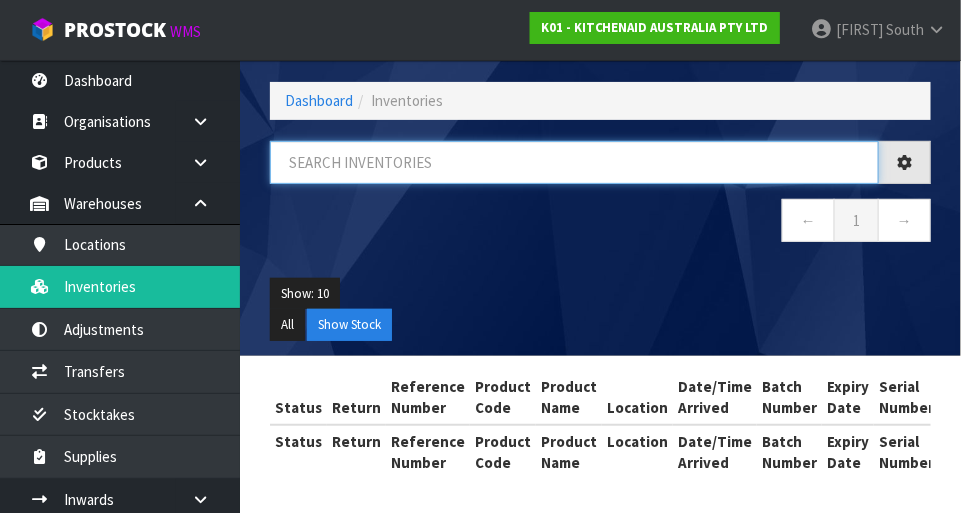 click at bounding box center (574, 162) 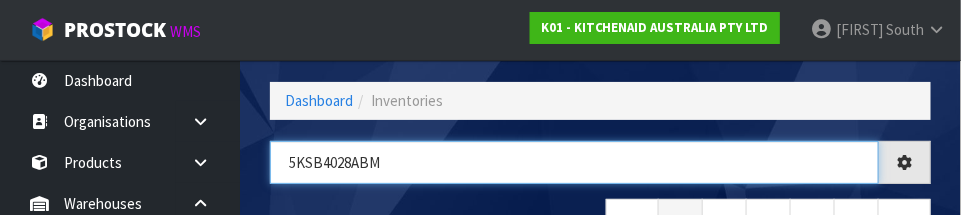 type on "5KSB4028ABM" 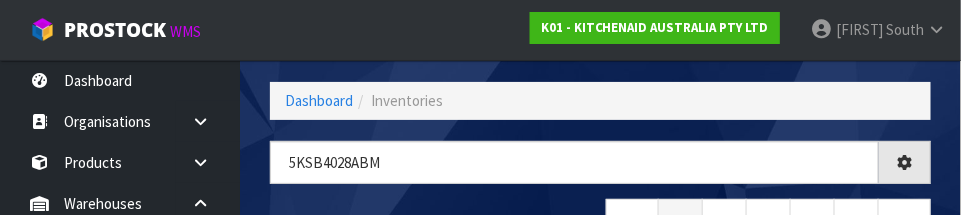 click on "CWL01-CONTRACT WAREHOUSING ALLENS ROAD
37-31-1-A
[STATE]
[STATE]
1
A
MAIN
Pick
CWL01-CONTRACT WAREHOUSING ALLENS ROAD
37-31-1-B
[STATE]
[STATE]
1
B
MAIN
Pick
CWL01-CONTRACT WAREHOUSING ALLENS ROAD
37-31-1-C
[STATE]
[STATE]
1
C MAIN" at bounding box center (600, 167) 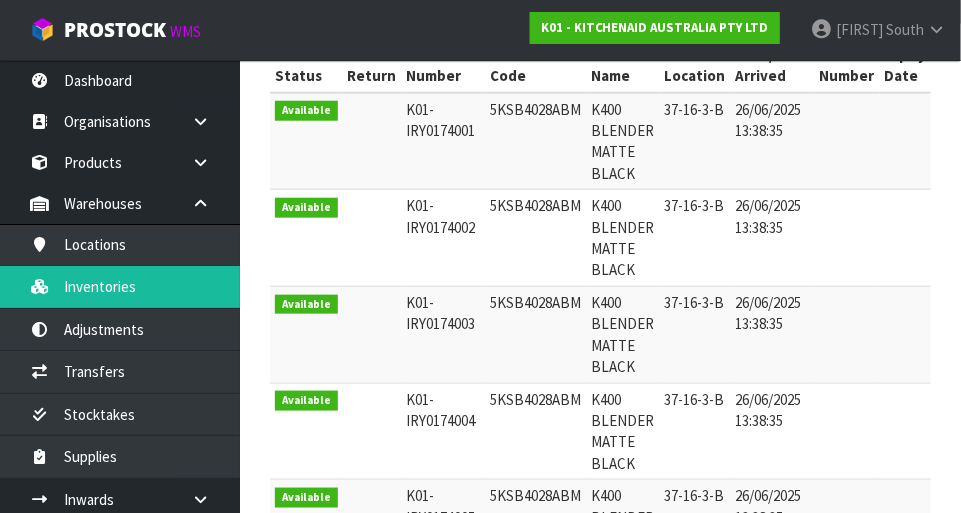 scroll, scrollTop: 415, scrollLeft: 0, axis: vertical 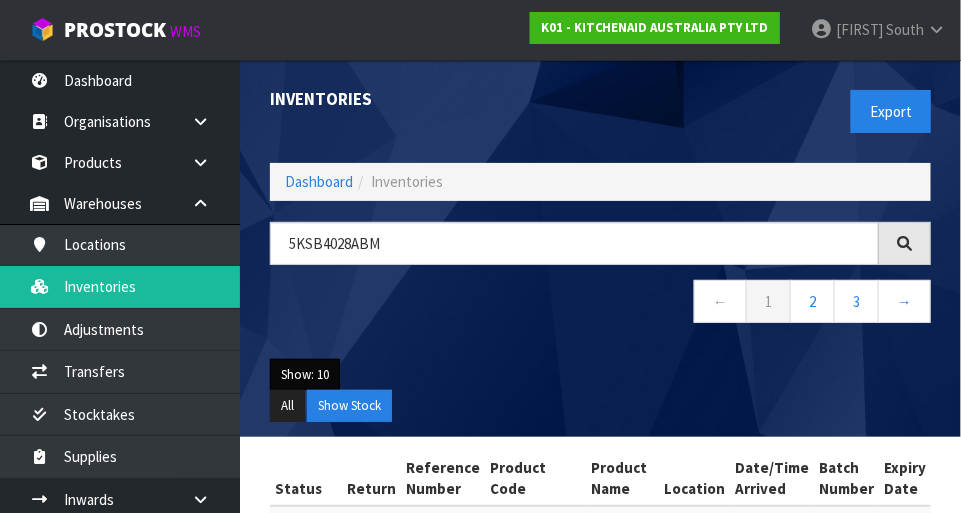 click on "Show: 10" at bounding box center (305, 375) 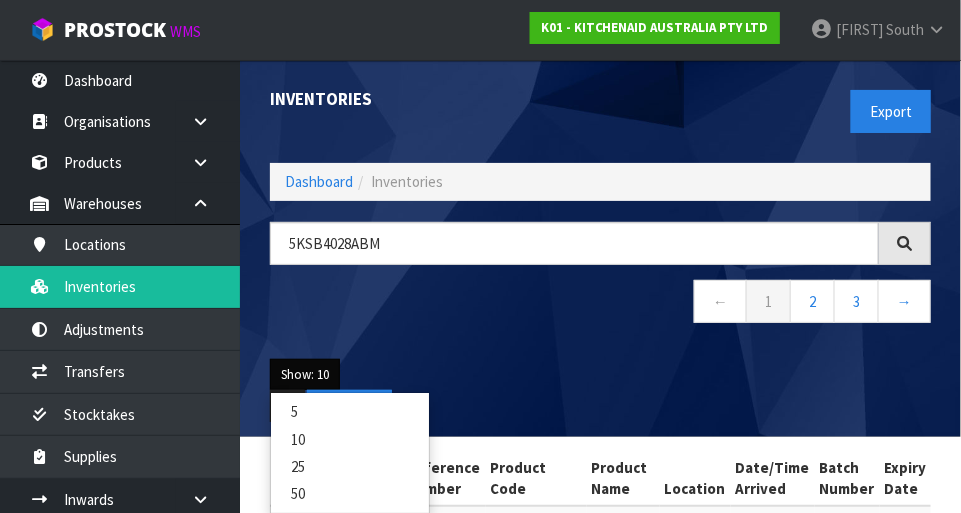 click on "50" at bounding box center [350, 493] 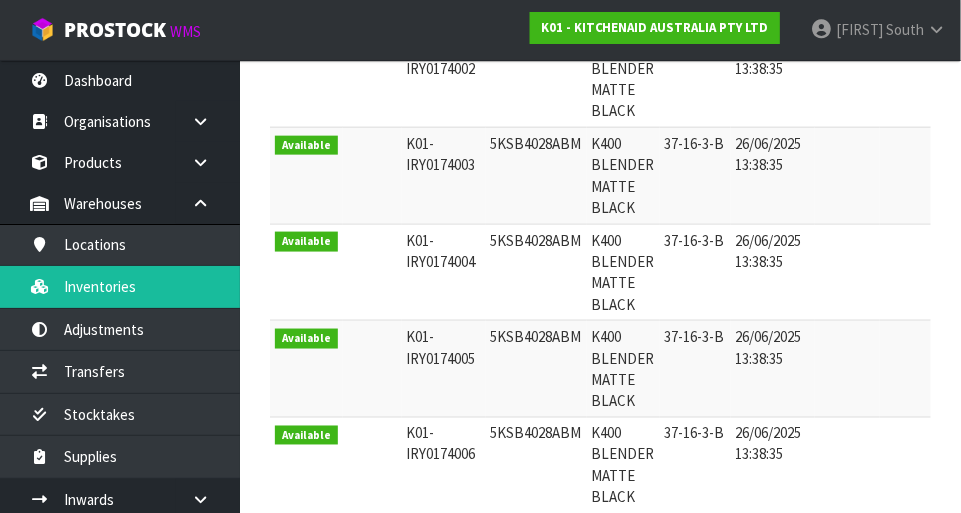scroll, scrollTop: 570, scrollLeft: 0, axis: vertical 